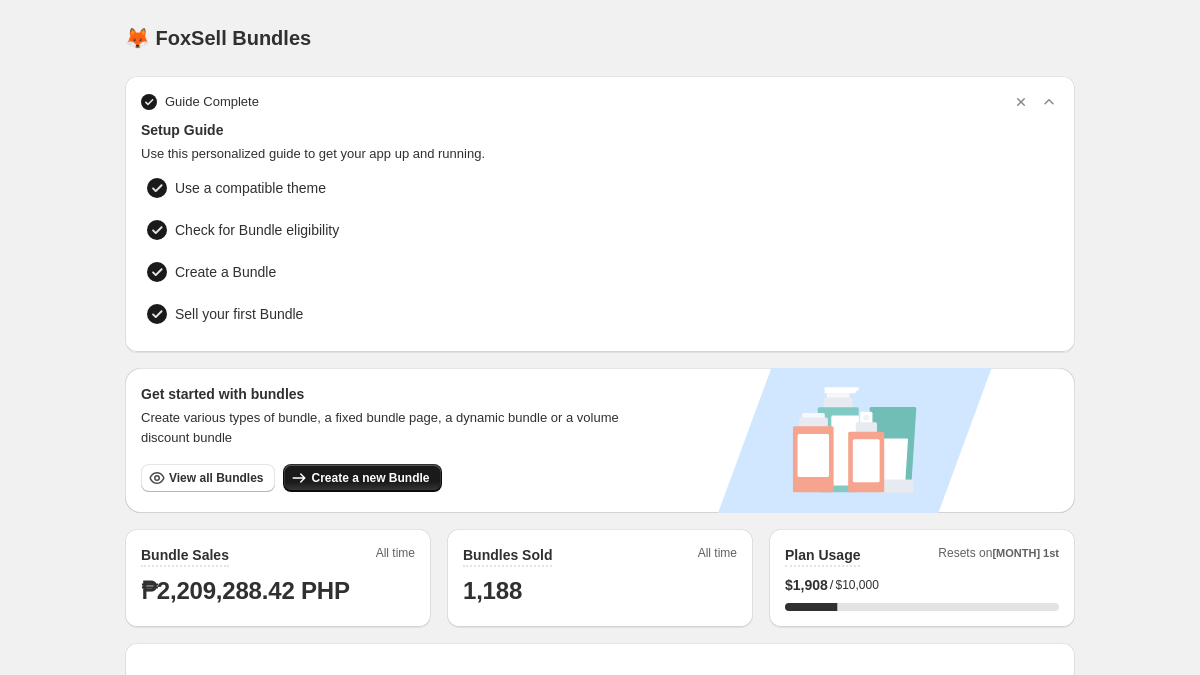 scroll, scrollTop: 152, scrollLeft: 0, axis: vertical 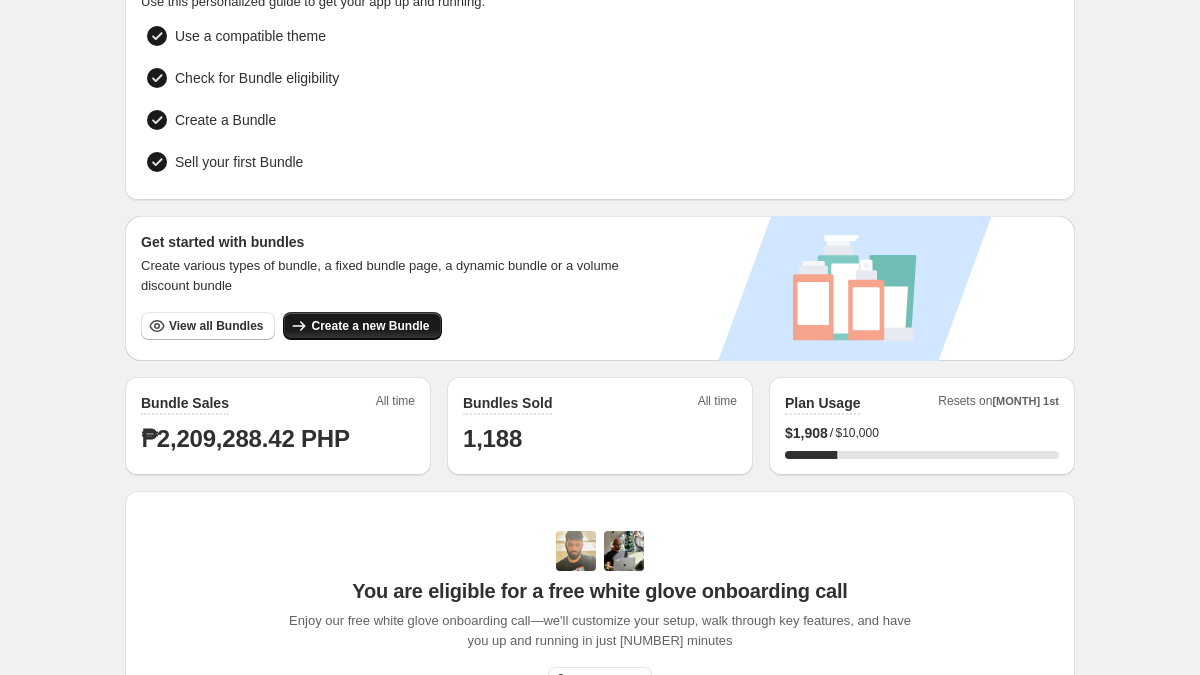 click on "Create a new Bundle" at bounding box center (370, 326) 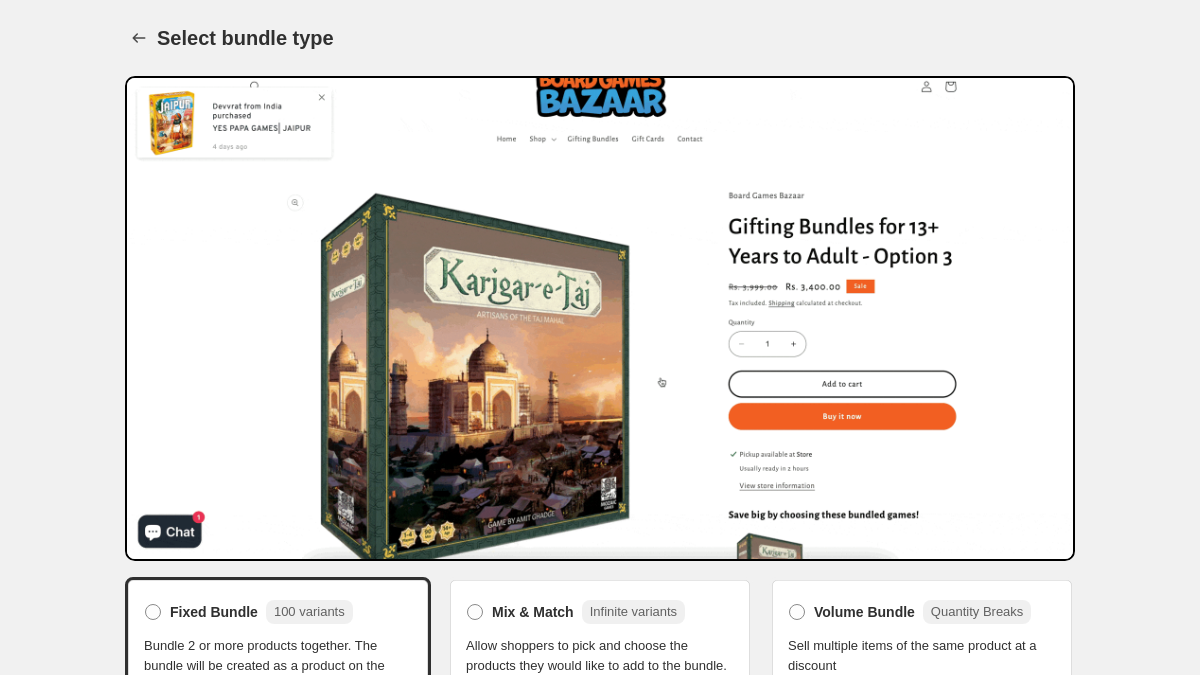 scroll, scrollTop: 88, scrollLeft: 0, axis: vertical 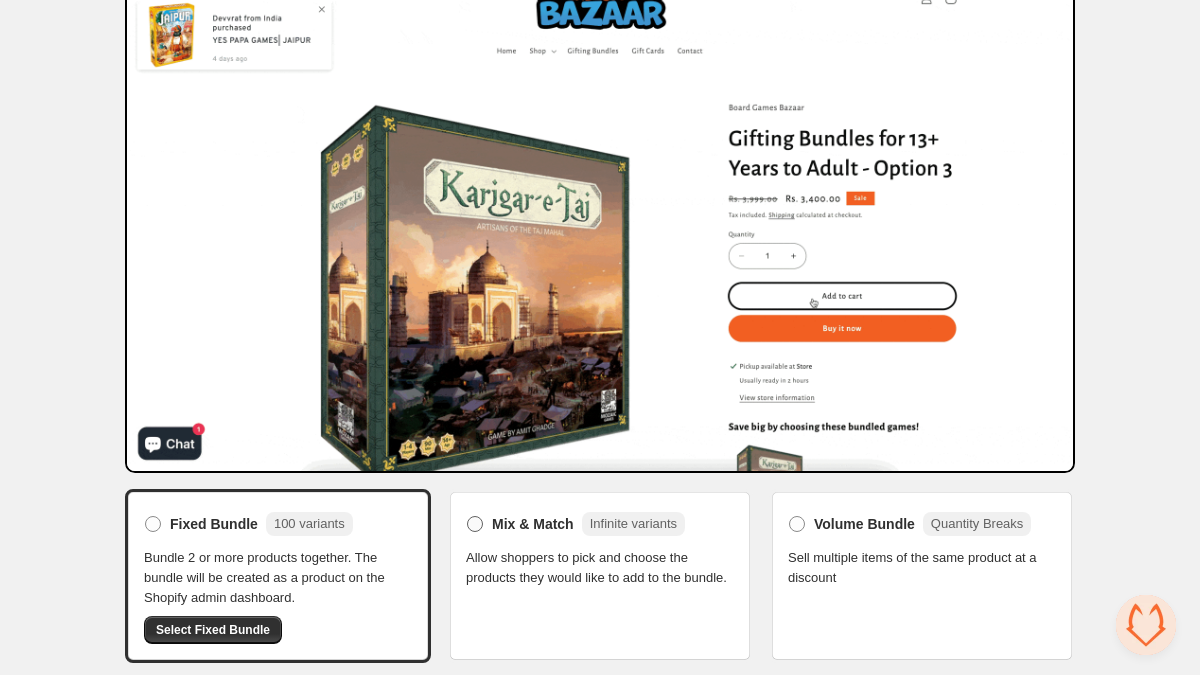 click on "Mix & Match" at bounding box center [533, 524] 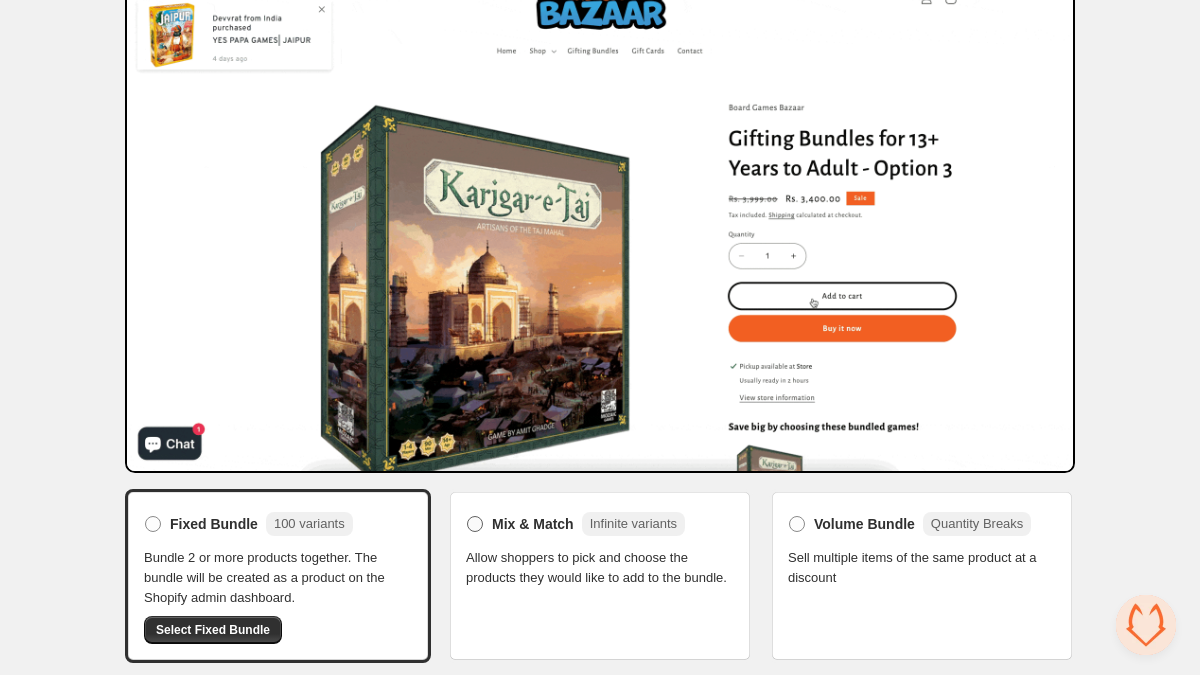 scroll, scrollTop: 73, scrollLeft: 0, axis: vertical 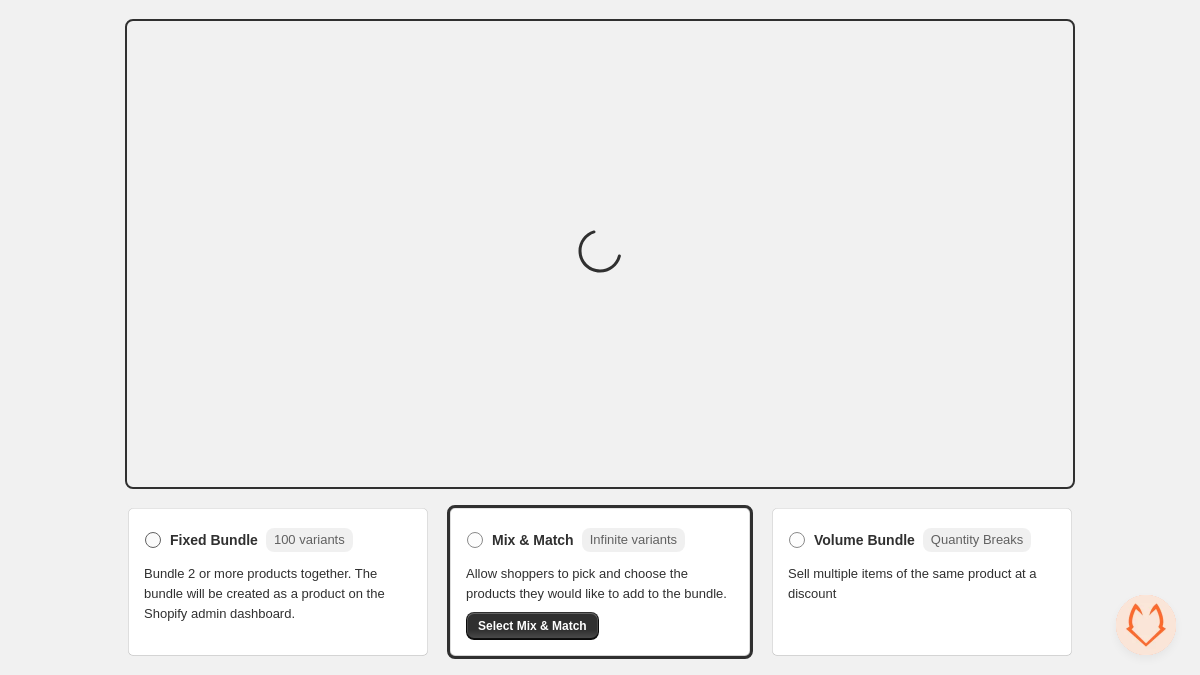 click on "Fixed Bundle" at bounding box center (214, 540) 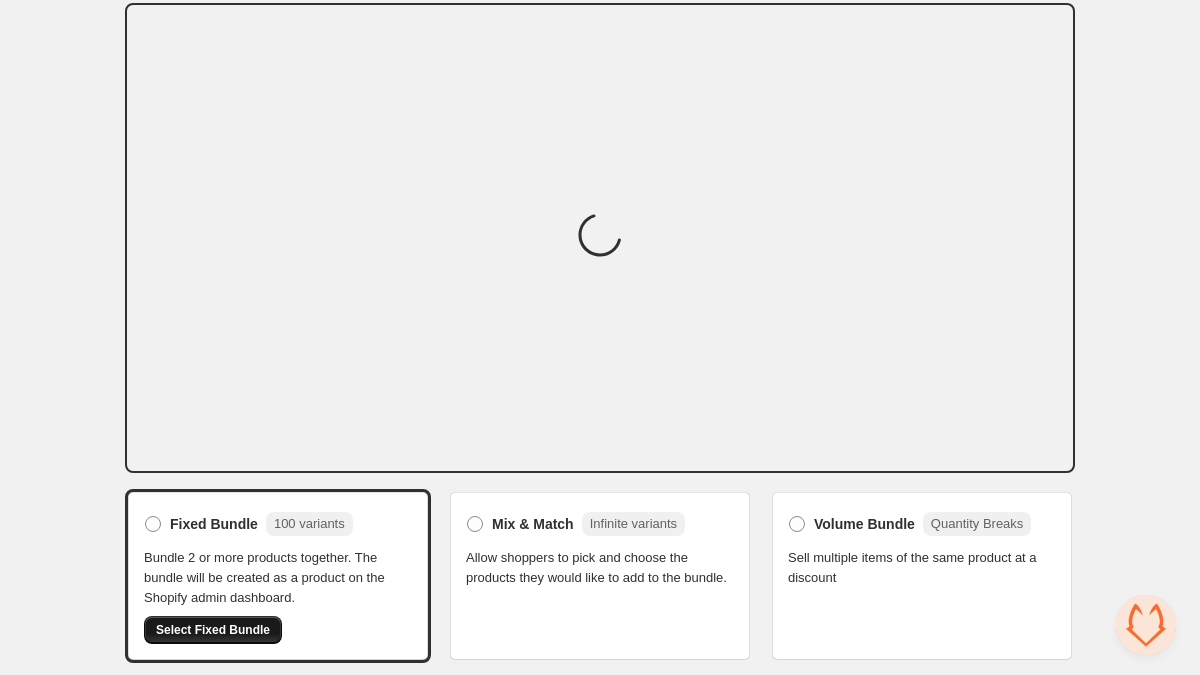 click on "Select Fixed Bundle" at bounding box center (213, 630) 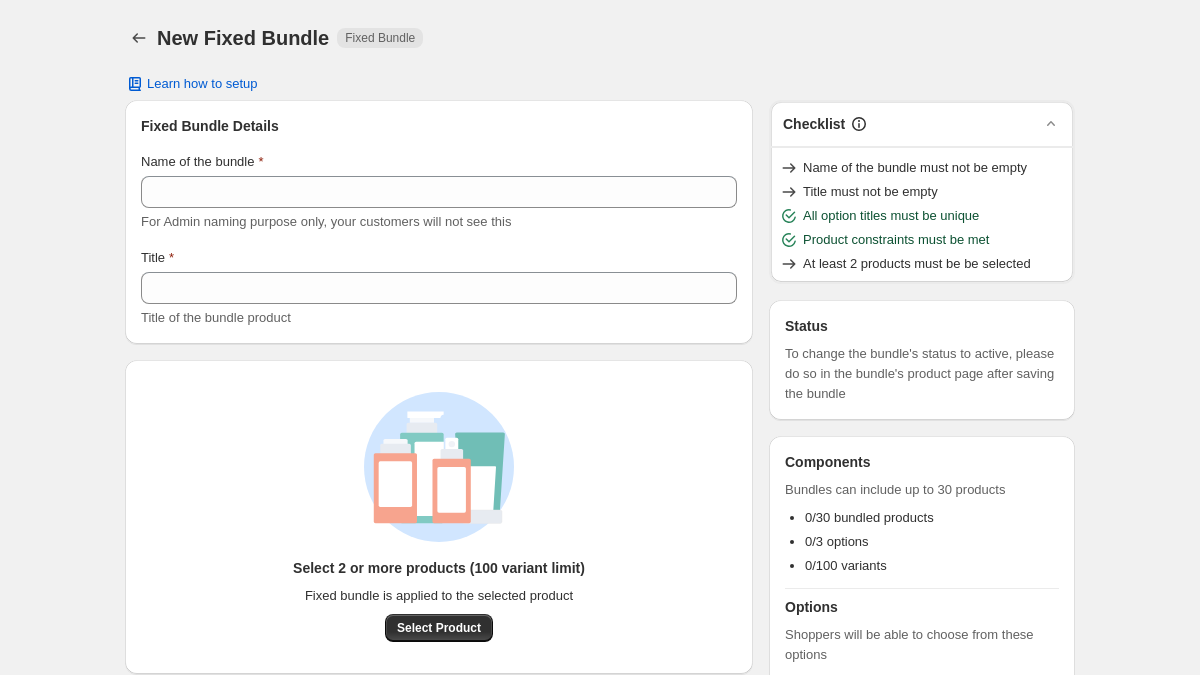 scroll, scrollTop: 0, scrollLeft: 0, axis: both 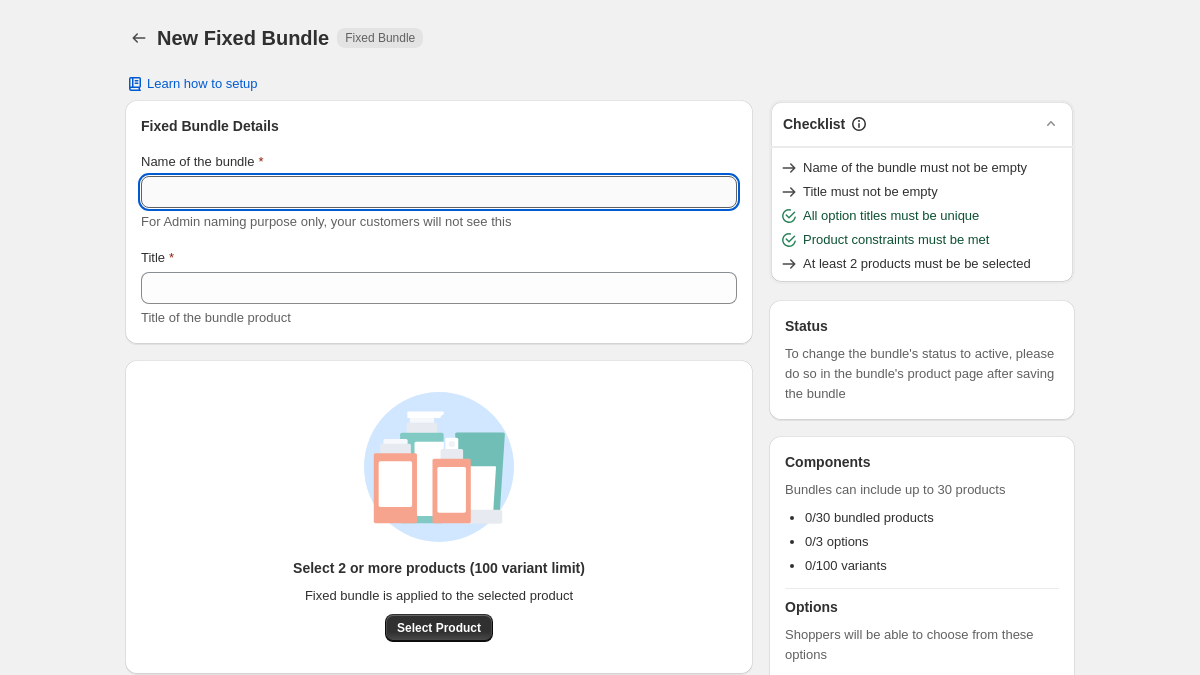 click on "Name of the bundle" at bounding box center [439, 192] 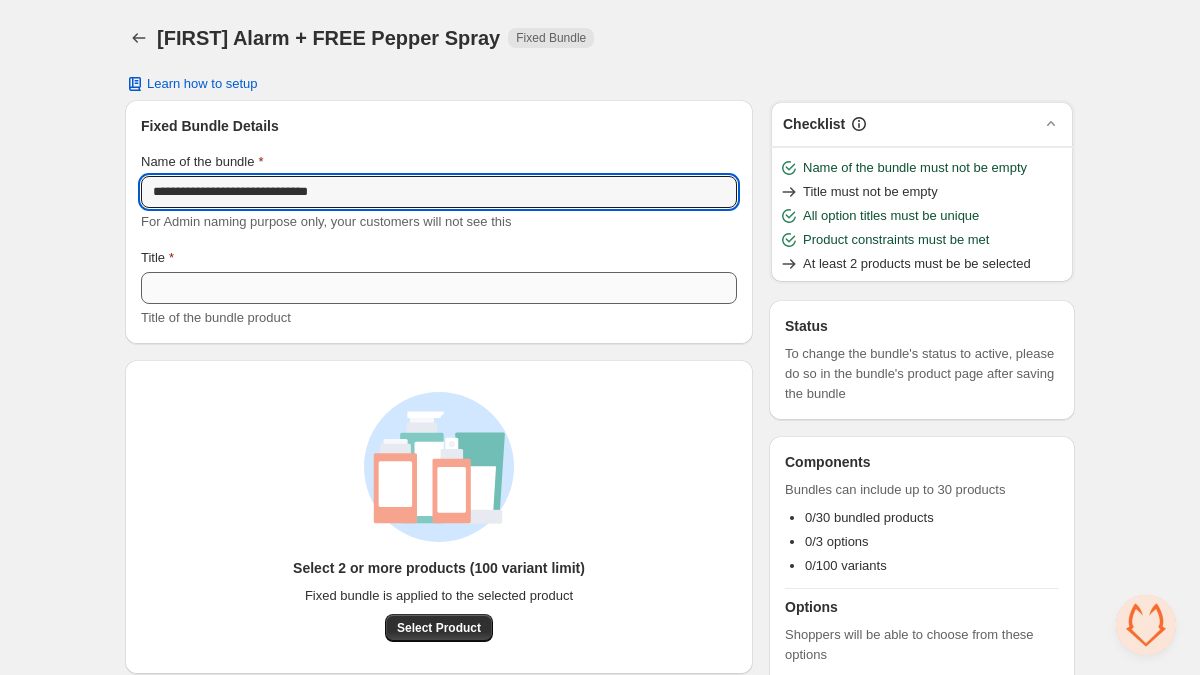 type on "**********" 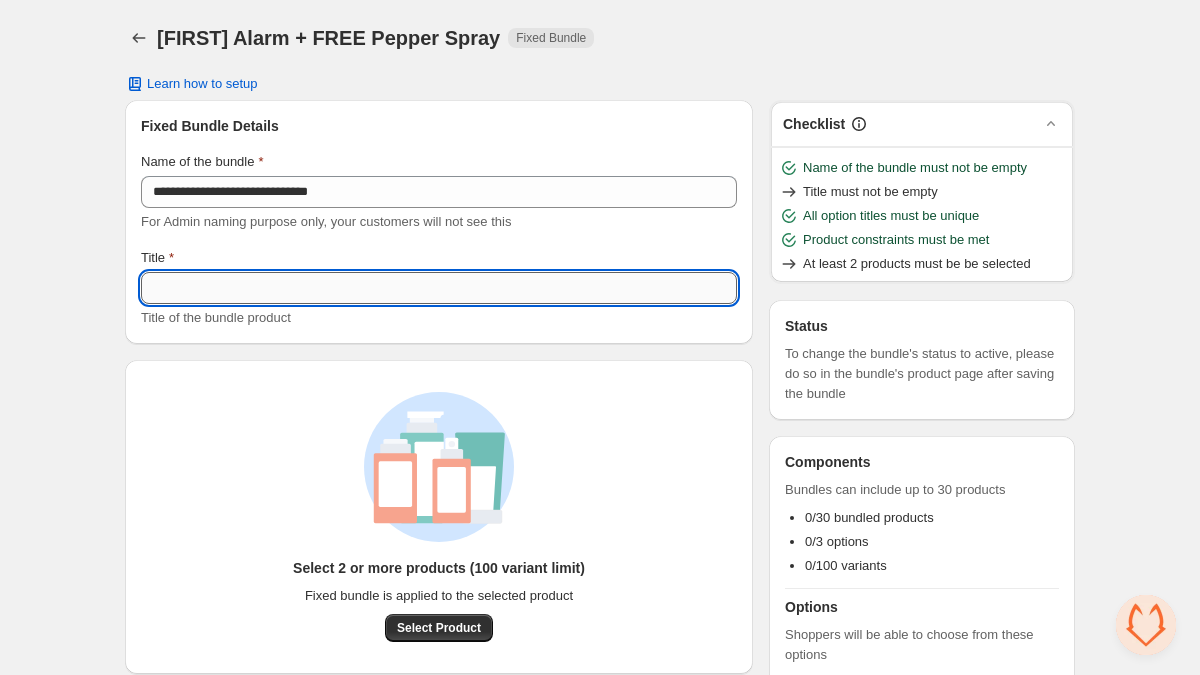 click on "Title" at bounding box center (439, 288) 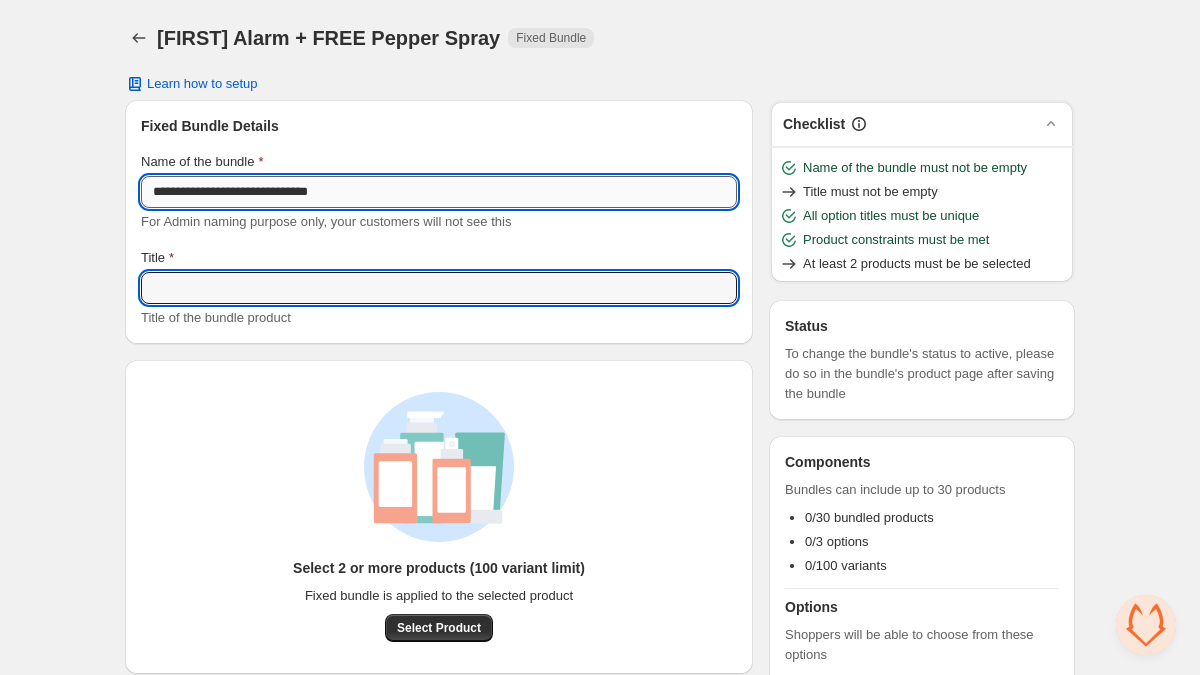 click on "**********" at bounding box center (439, 192) 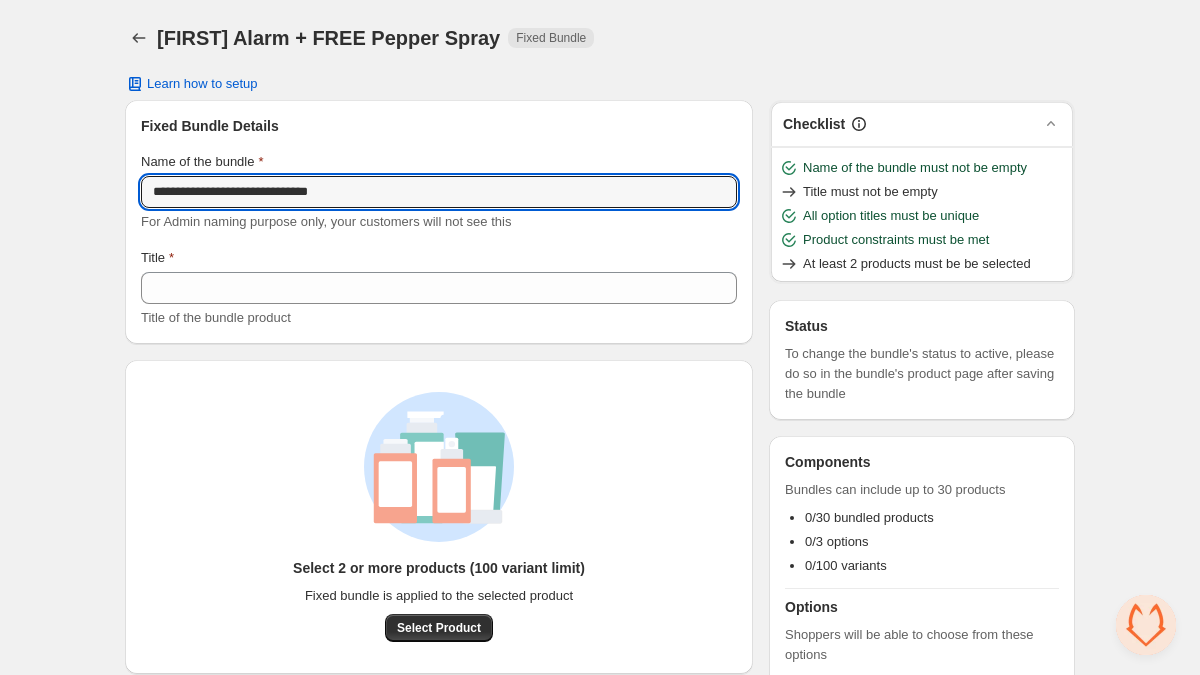 drag, startPoint x: 366, startPoint y: 195, endPoint x: 157, endPoint y: 171, distance: 210.37347 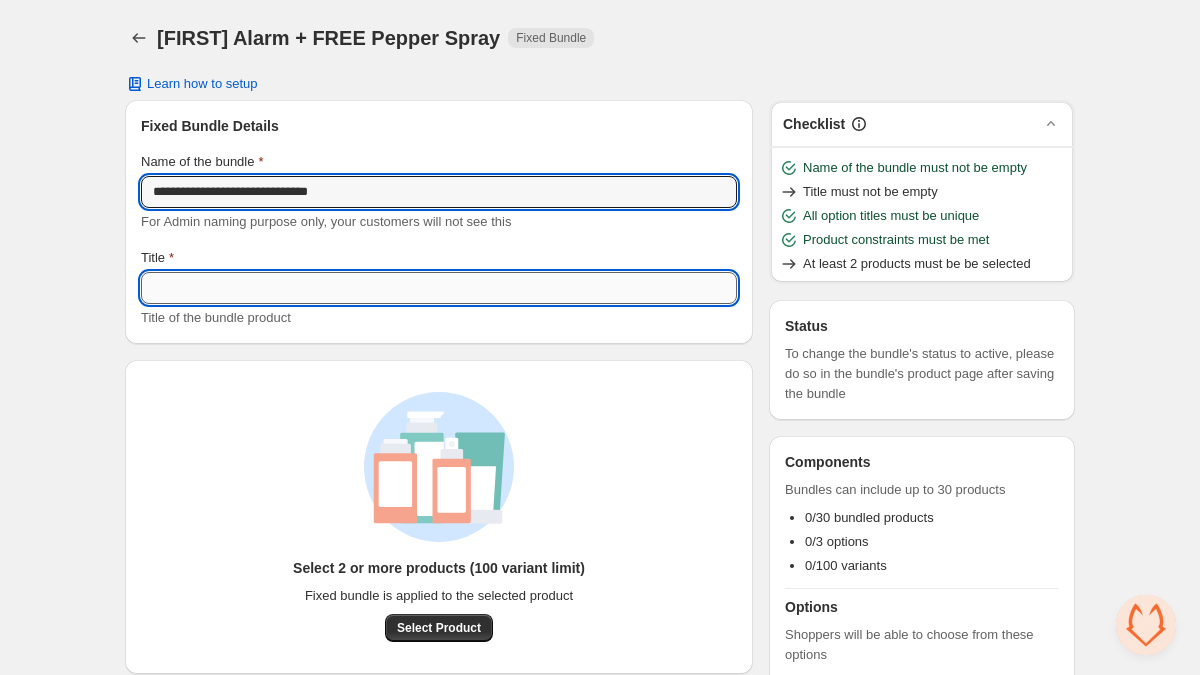 click on "Title" at bounding box center [439, 288] 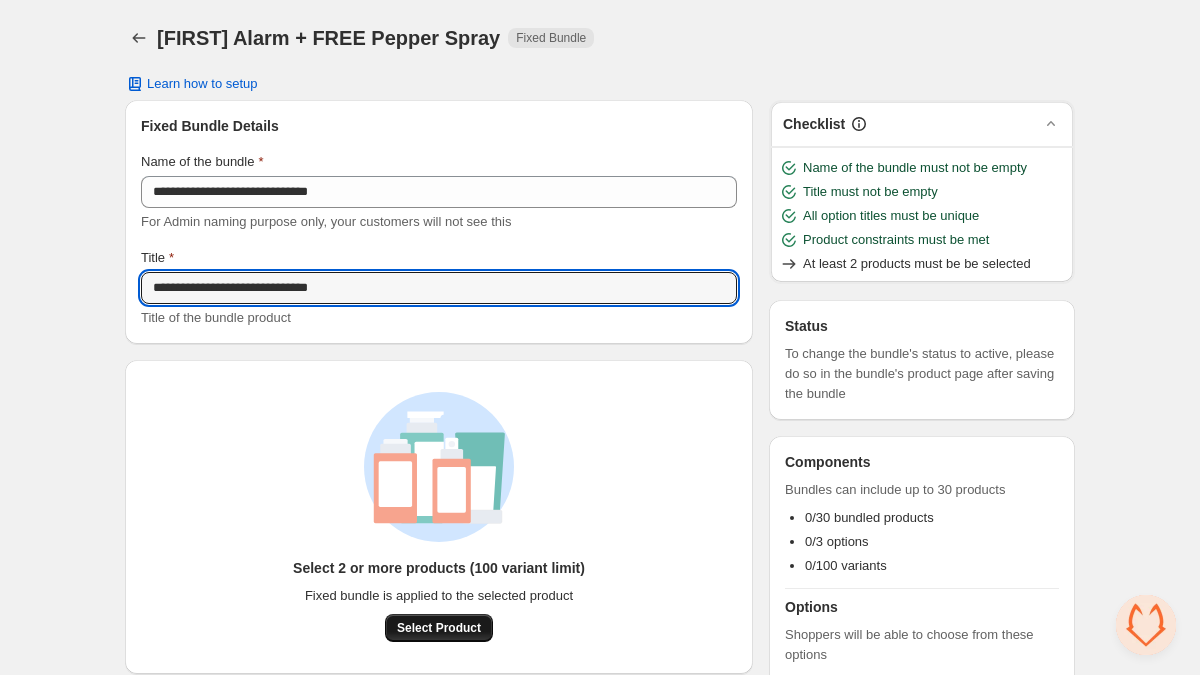 type on "**********" 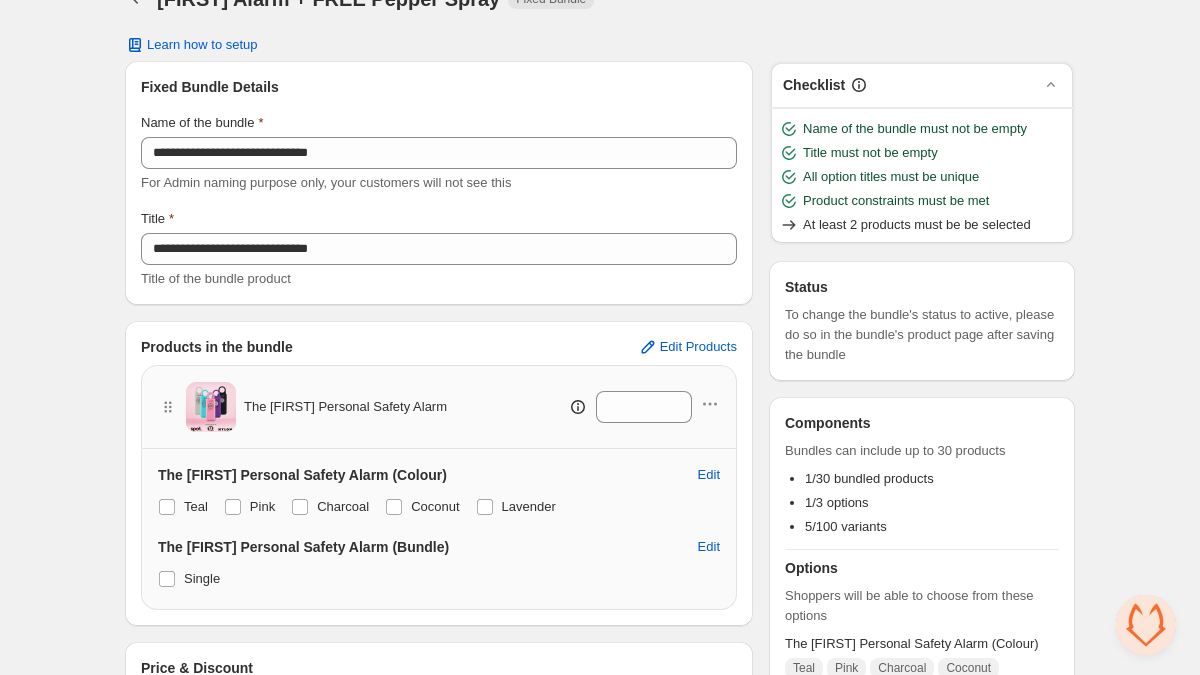 scroll, scrollTop: 119, scrollLeft: 0, axis: vertical 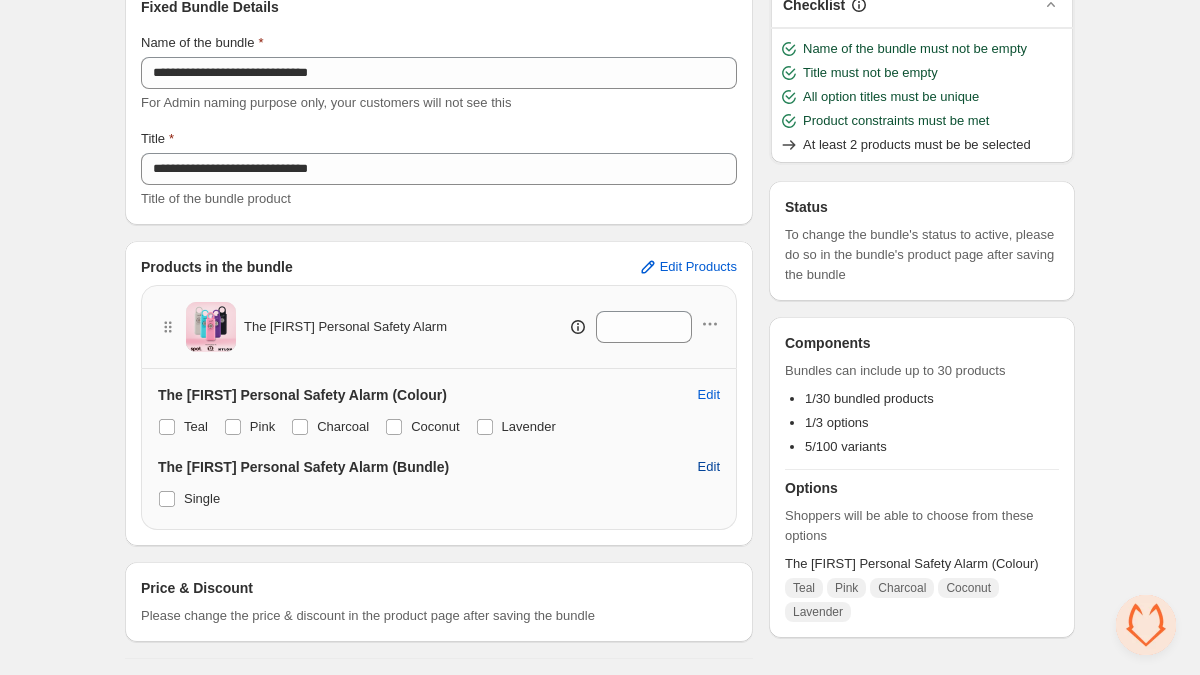 click on "Edit" at bounding box center [709, 395] 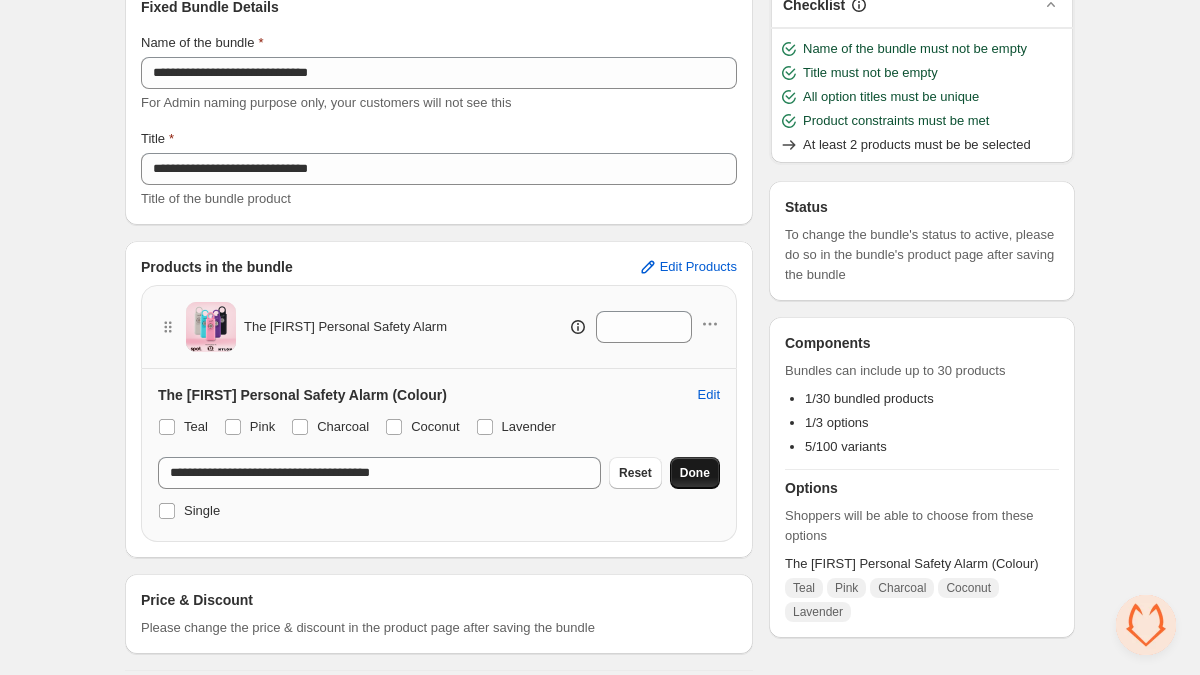 click on "Done" at bounding box center [695, 473] 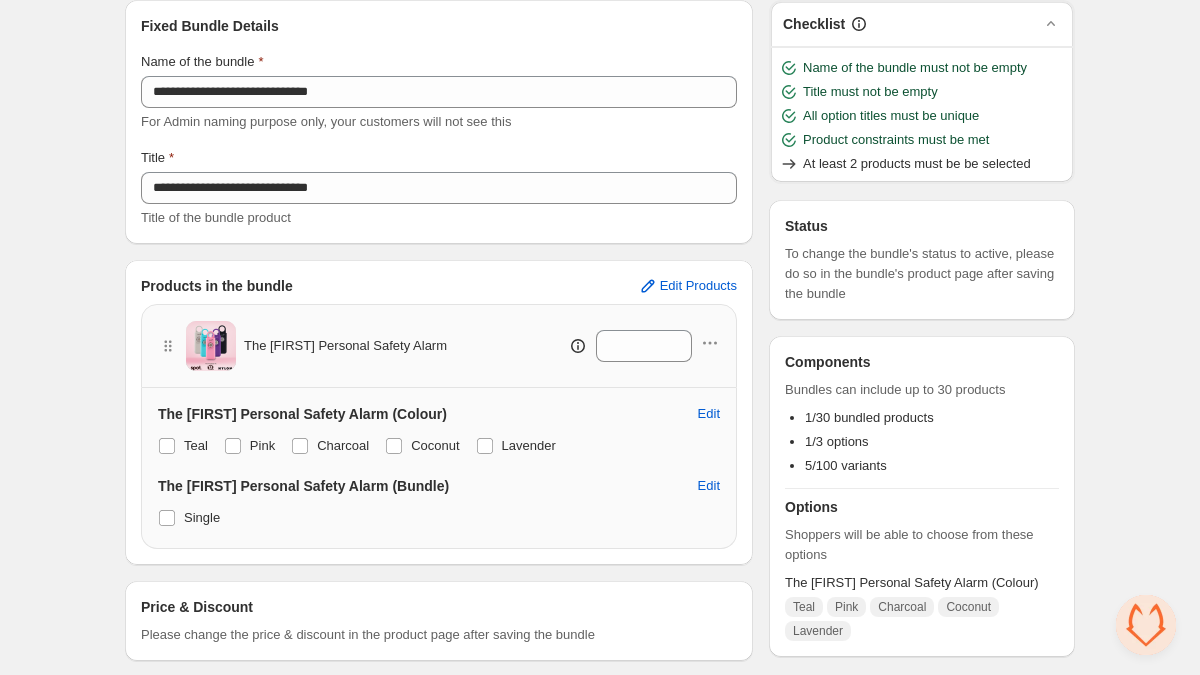 scroll, scrollTop: 107, scrollLeft: 0, axis: vertical 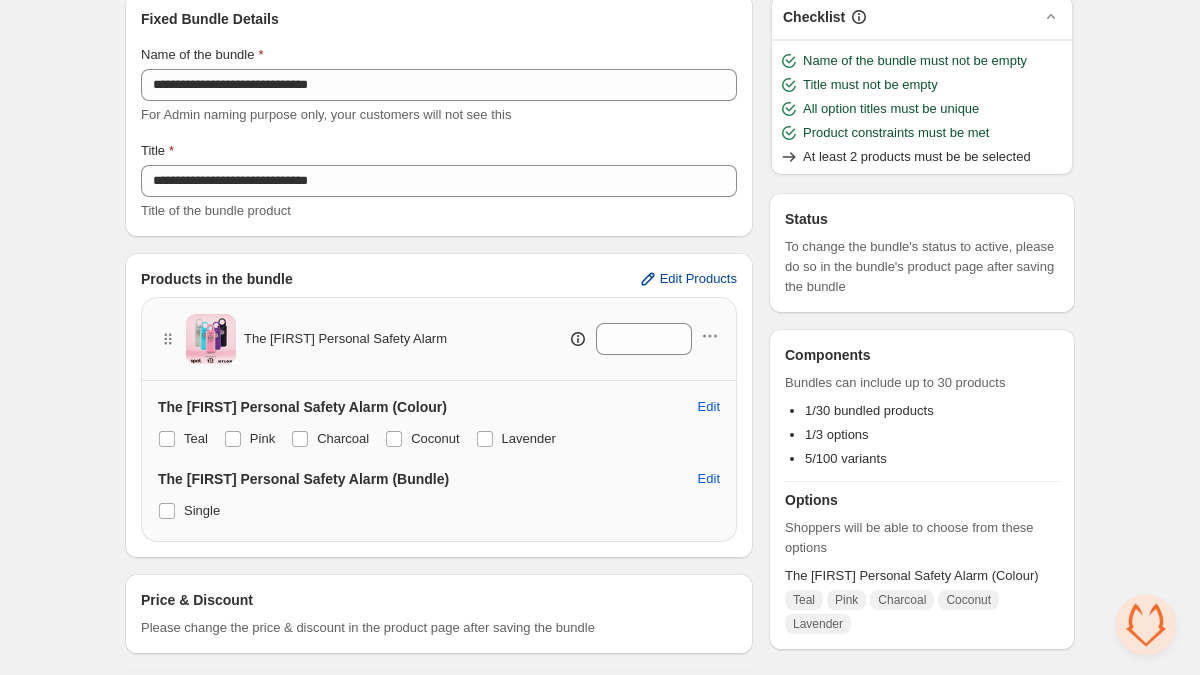 click on "Edit Products" at bounding box center (687, 279) 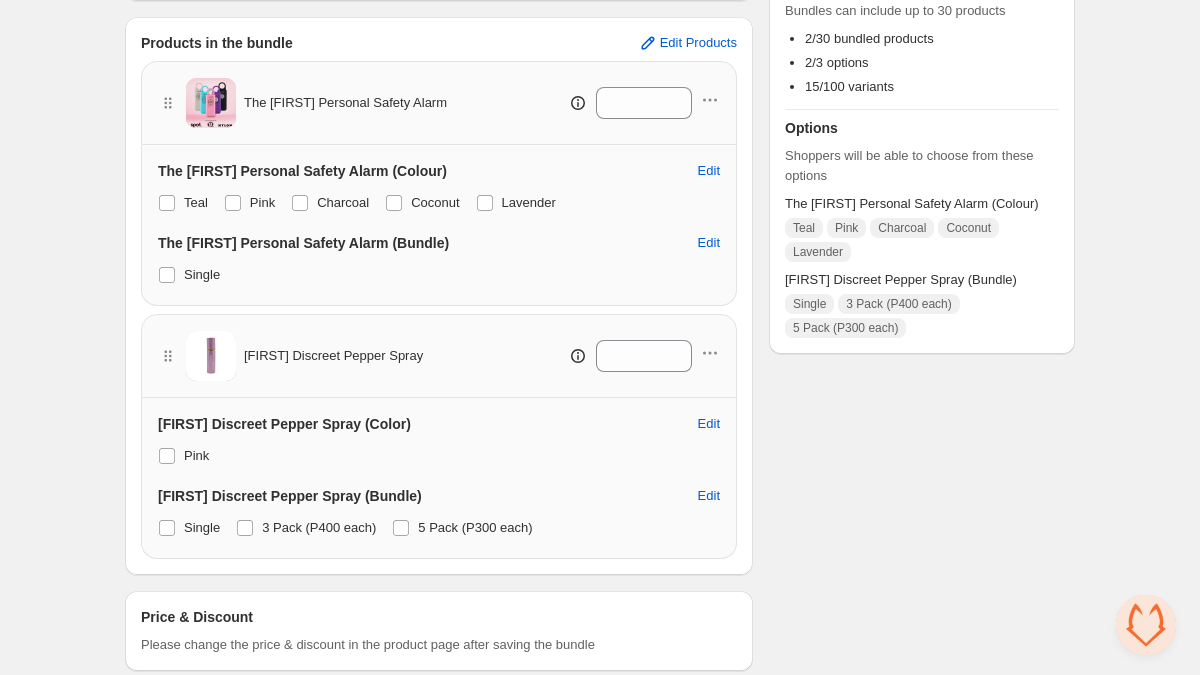 scroll, scrollTop: 372, scrollLeft: 0, axis: vertical 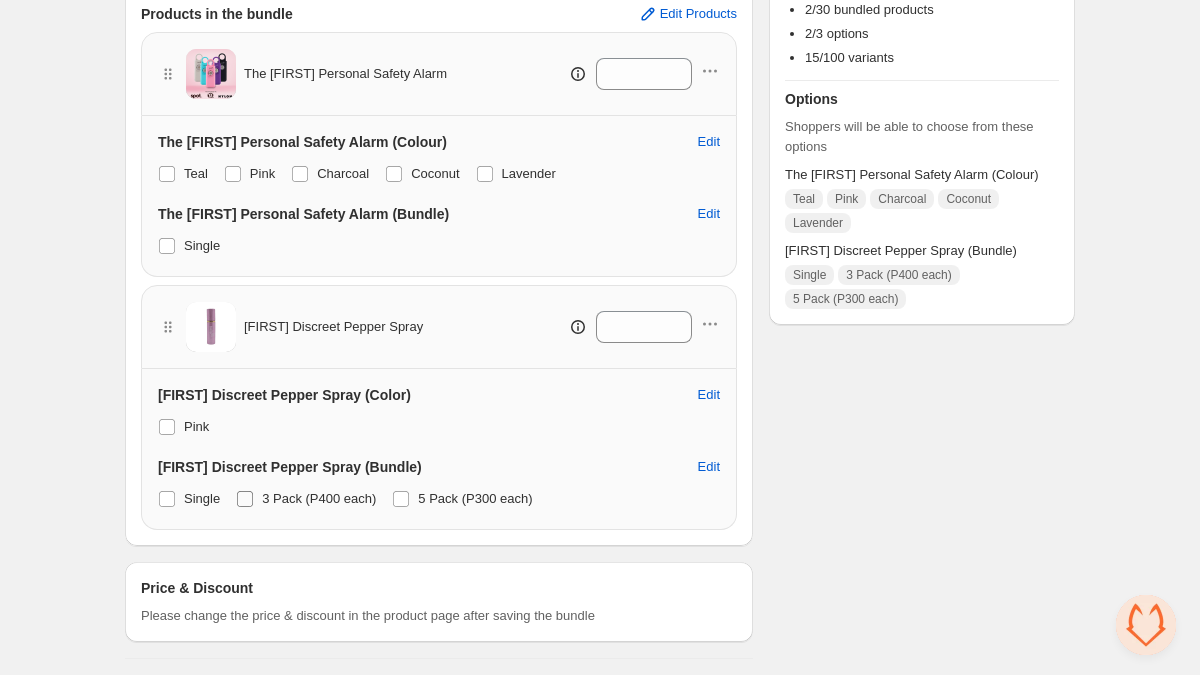 click at bounding box center [245, 499] 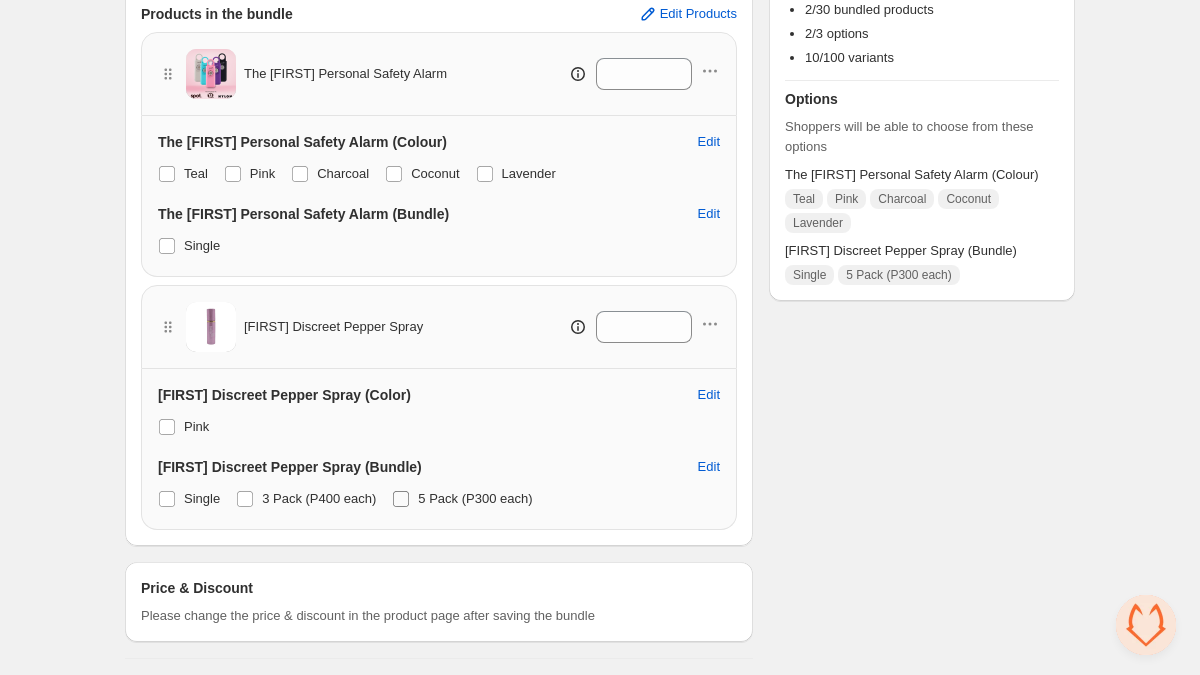 click at bounding box center (401, 499) 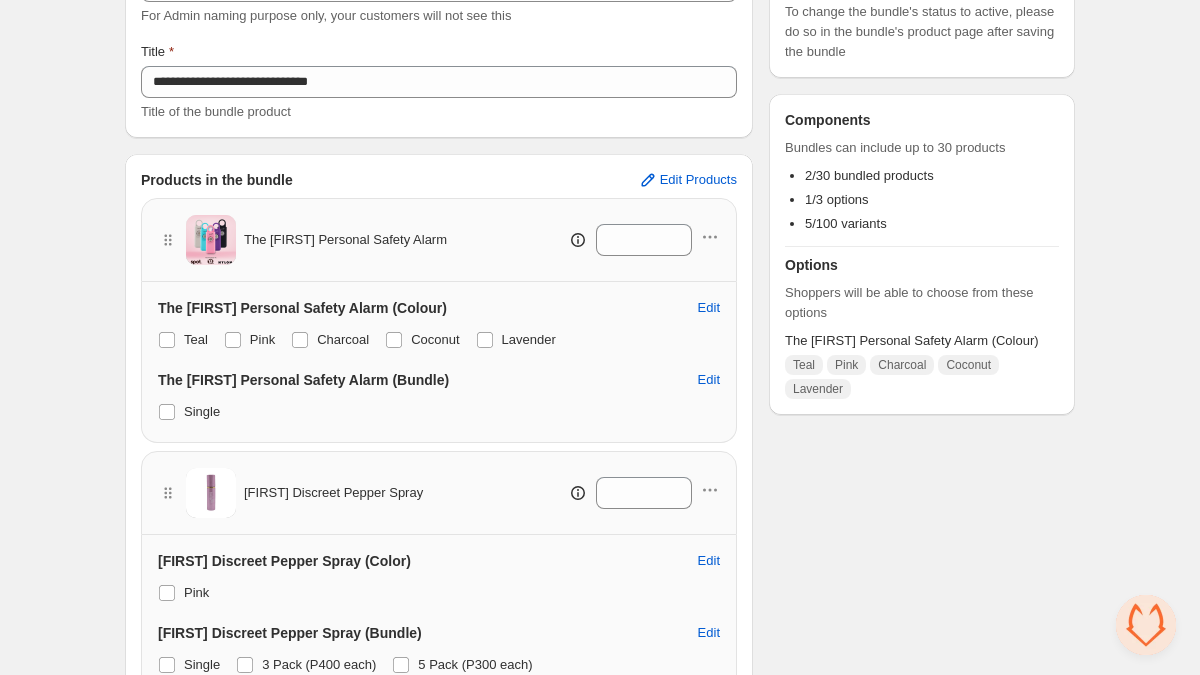 scroll, scrollTop: 0, scrollLeft: 0, axis: both 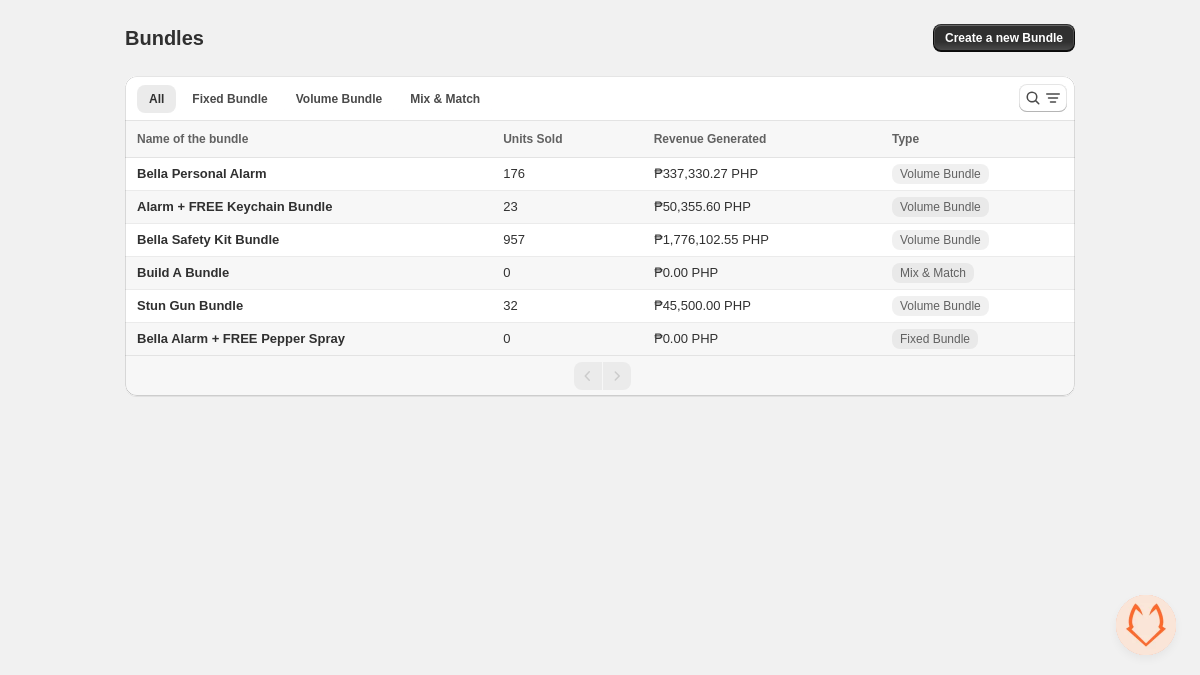 click on "Bella Alarm + FREE Pepper Spray" at bounding box center [241, 338] 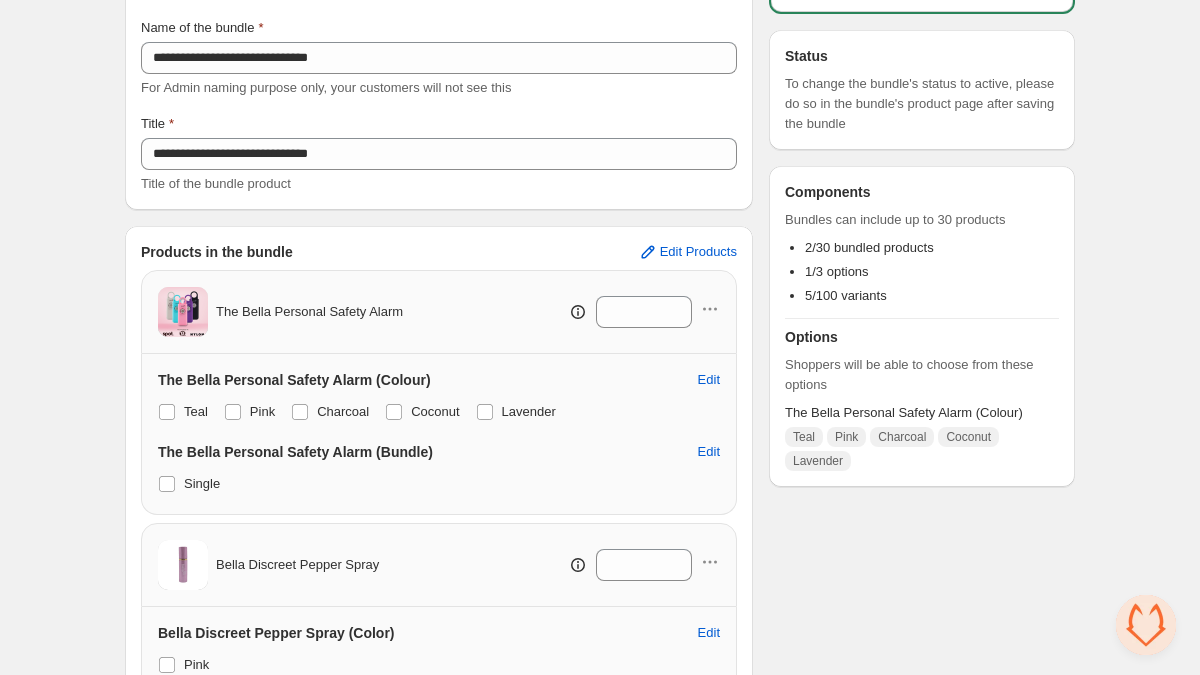 scroll, scrollTop: 0, scrollLeft: 0, axis: both 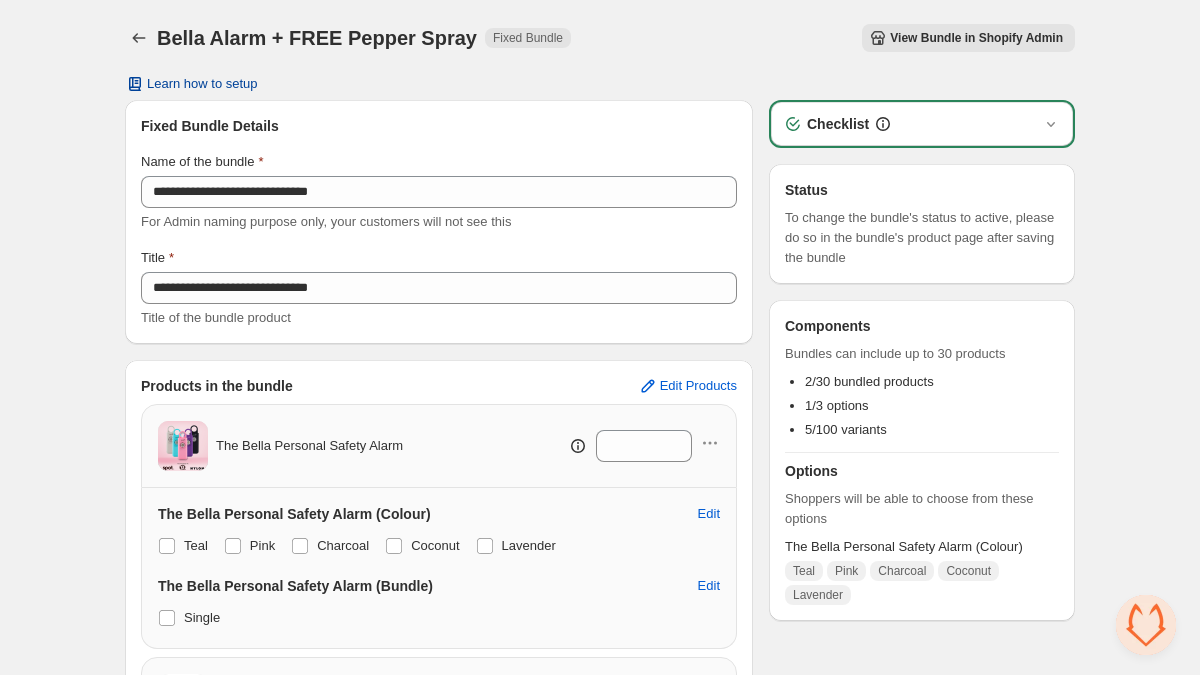 click on "Learn how to setup" at bounding box center (202, 84) 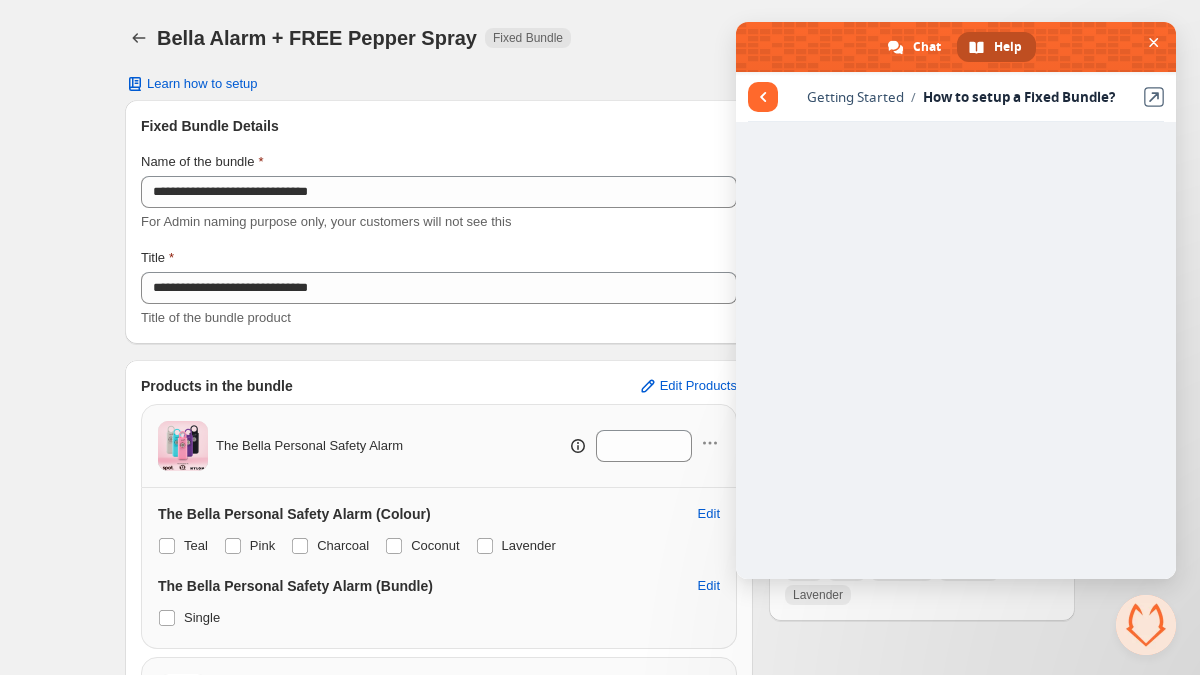 click on "Products in the bundle Edit Products" at bounding box center [439, 386] 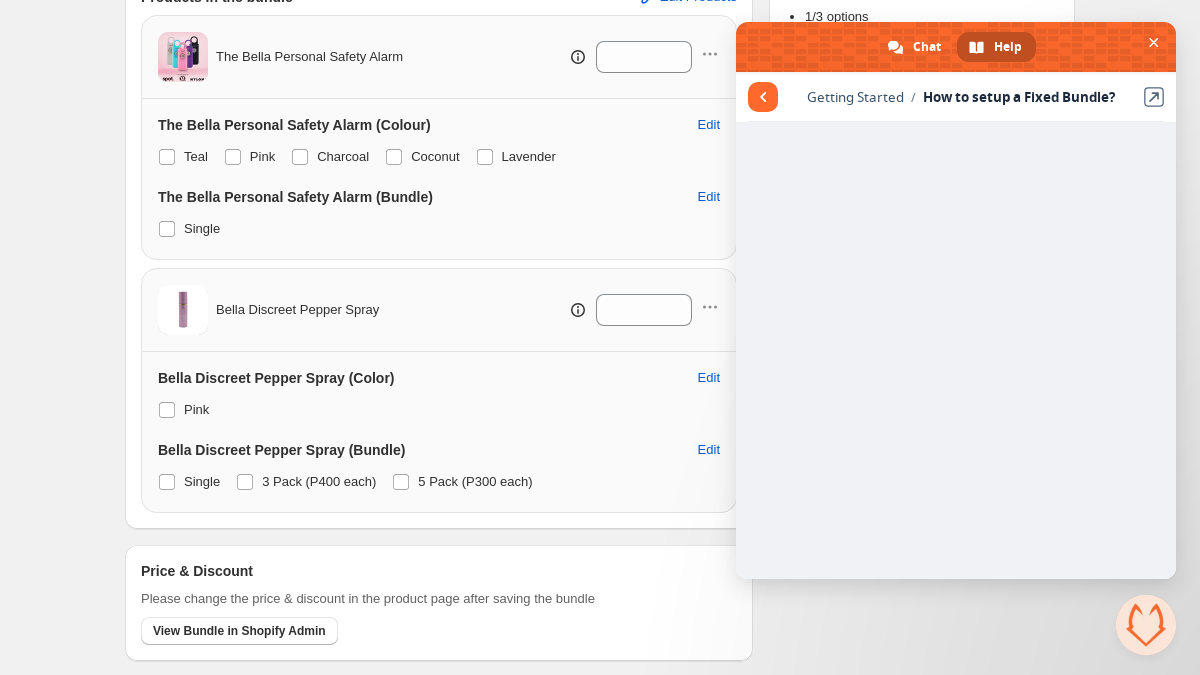 scroll, scrollTop: 436, scrollLeft: 0, axis: vertical 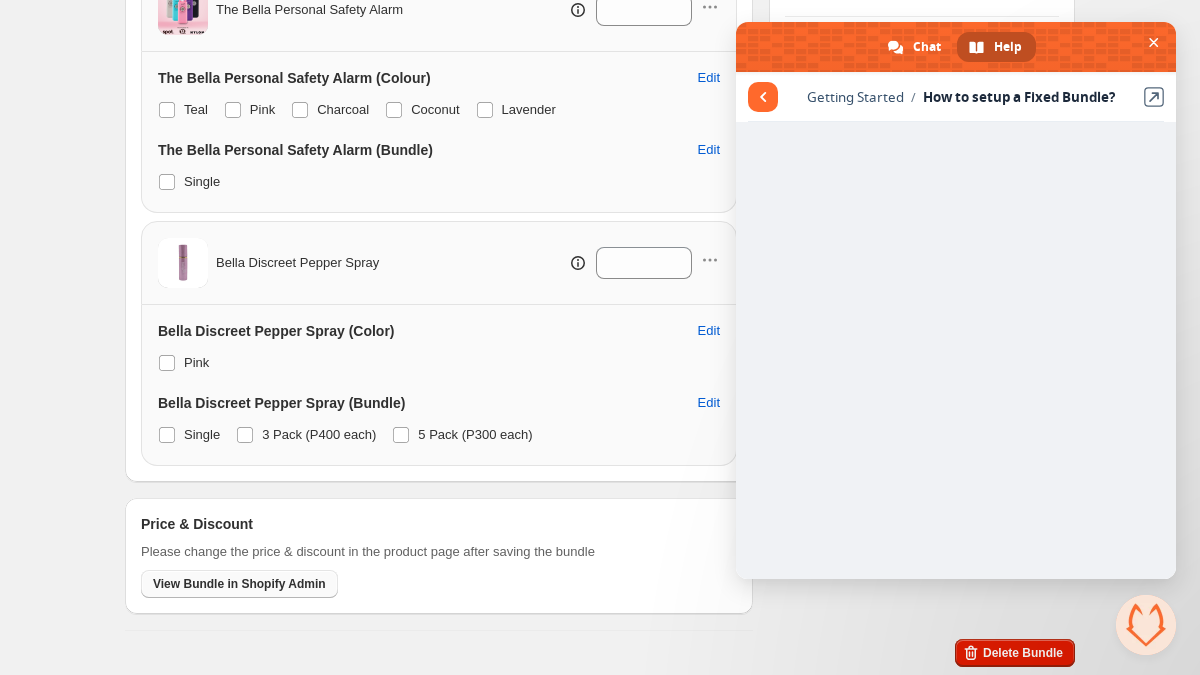 click on "View Bundle in Shopify Admin" at bounding box center [239, 584] 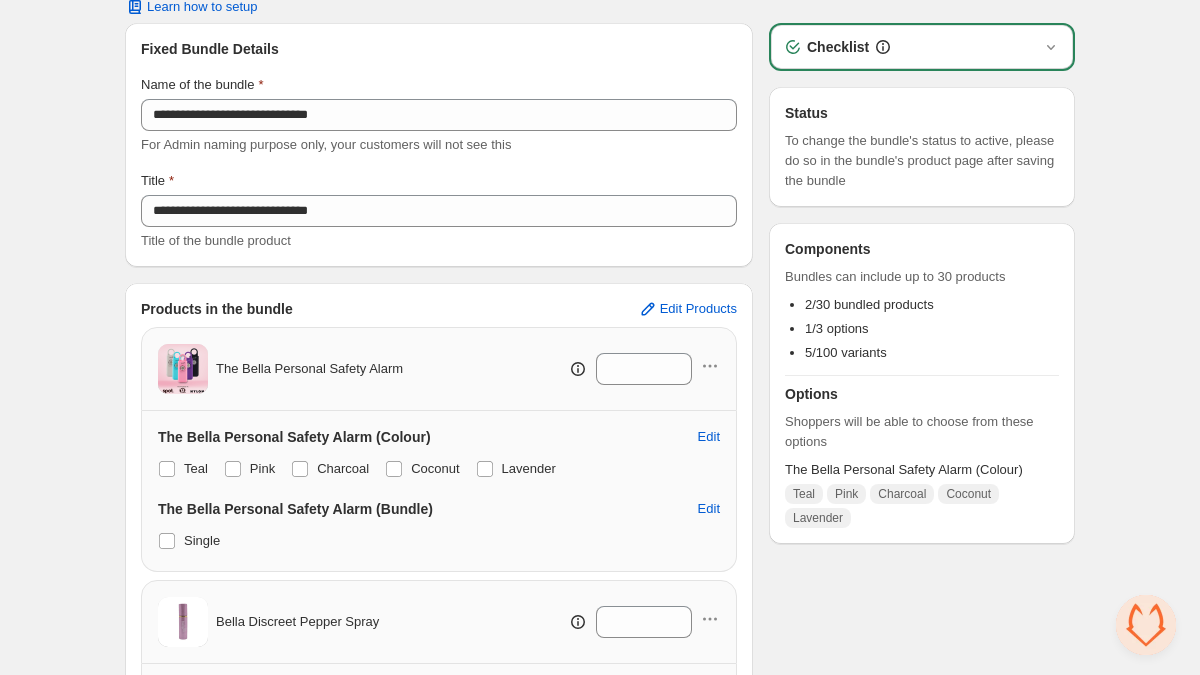 scroll, scrollTop: 64, scrollLeft: 0, axis: vertical 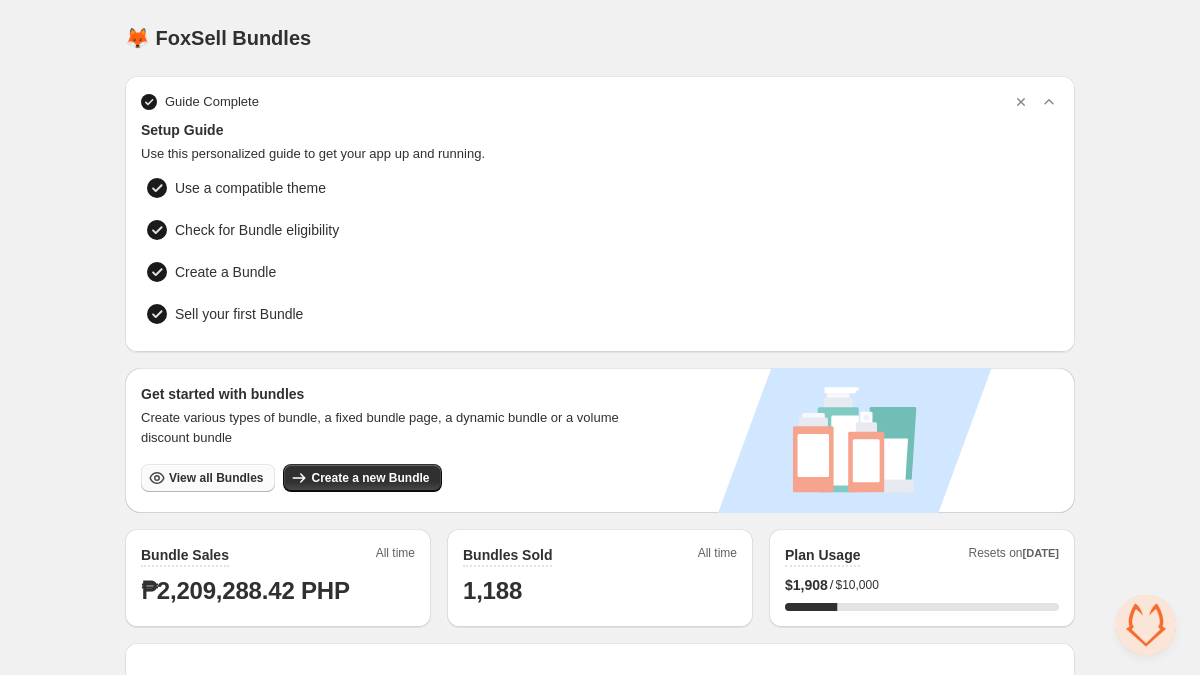 click on "View all Bundles" at bounding box center [208, 478] 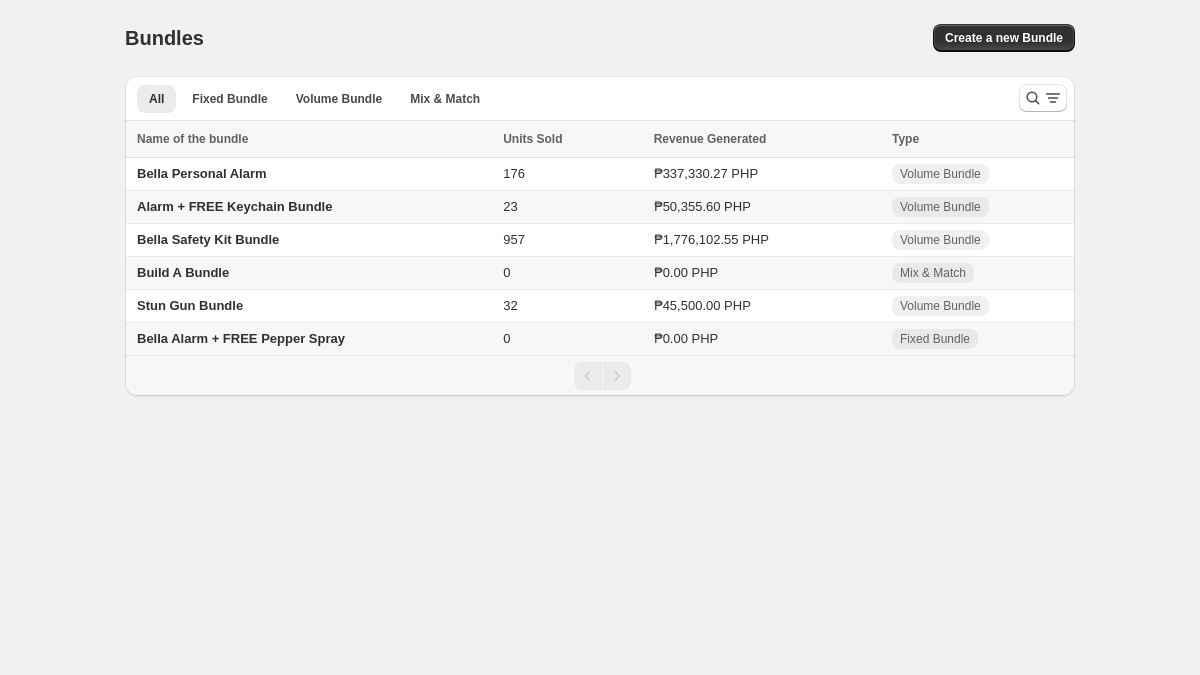 scroll, scrollTop: 0, scrollLeft: 0, axis: both 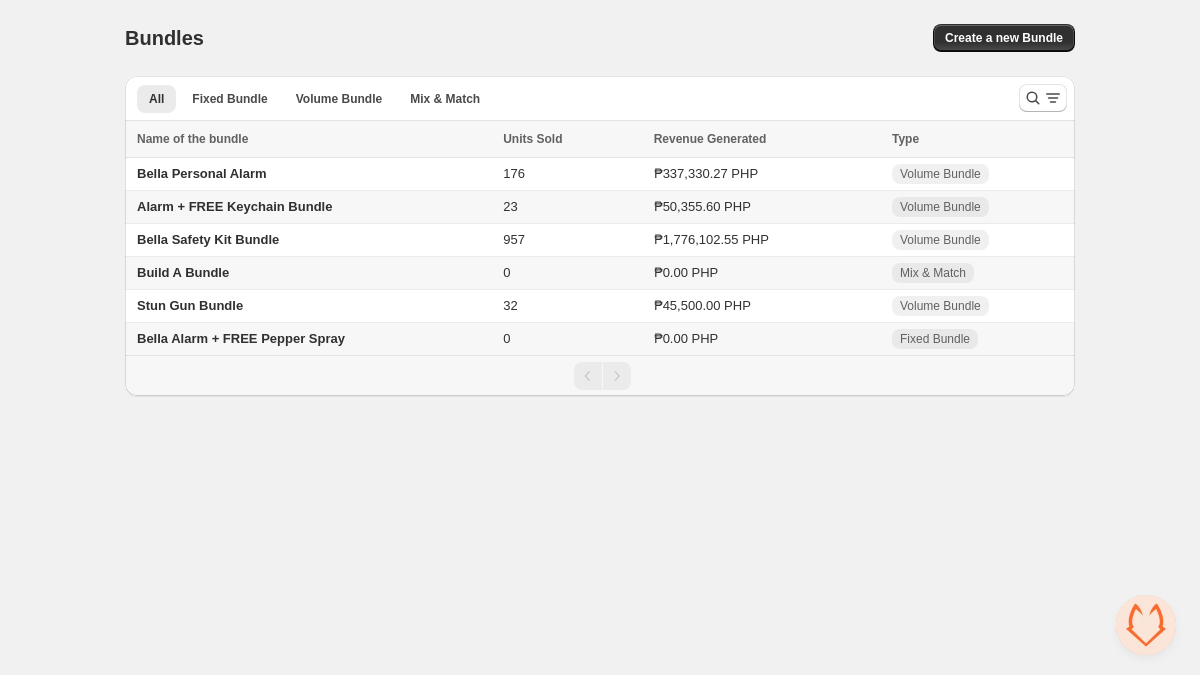 click on "Create a new Bundle" at bounding box center [825, 38] 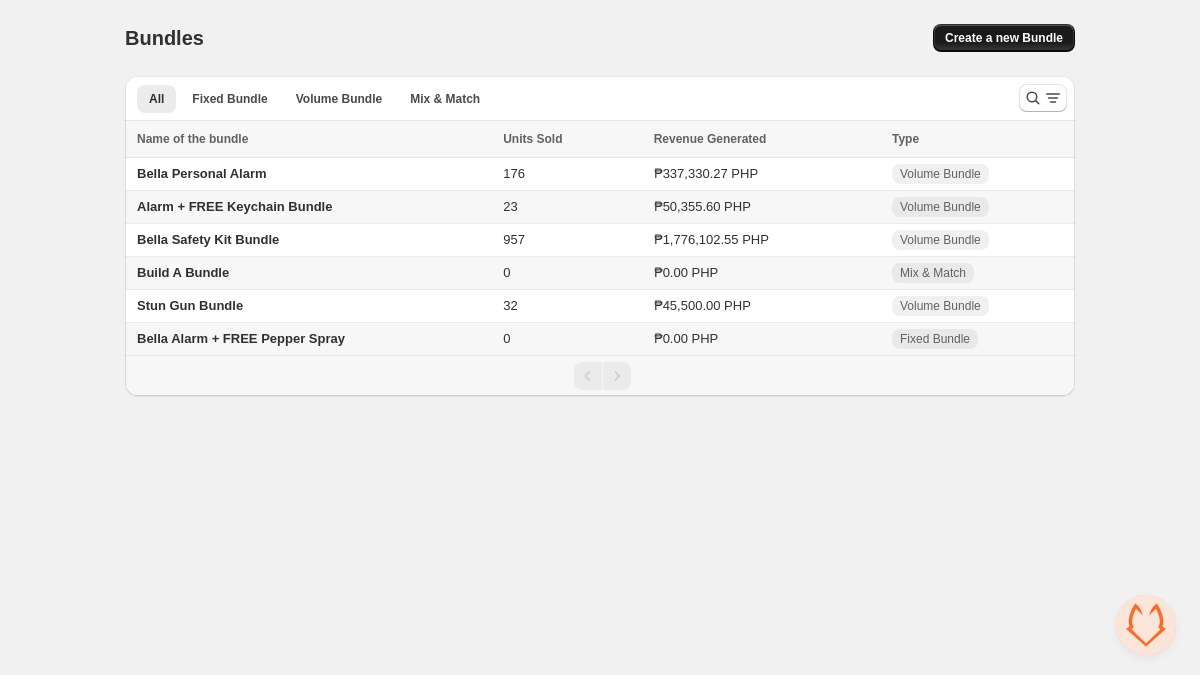click on "Create a new Bundle" at bounding box center [1004, 38] 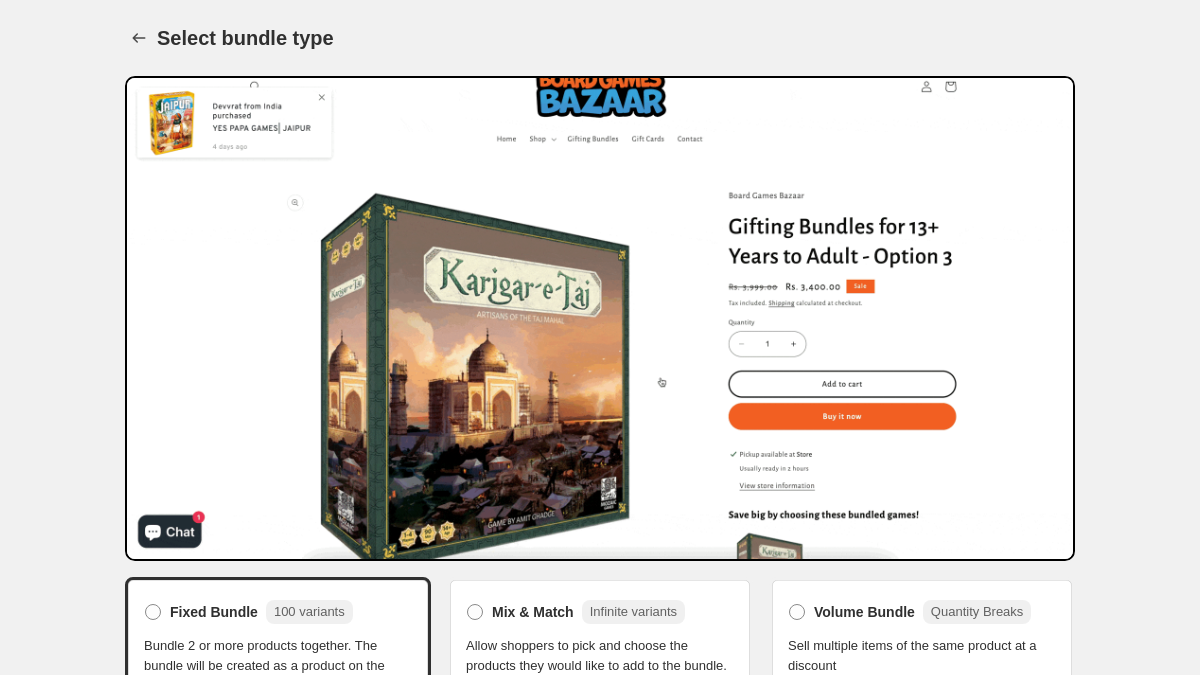 scroll, scrollTop: 88, scrollLeft: 0, axis: vertical 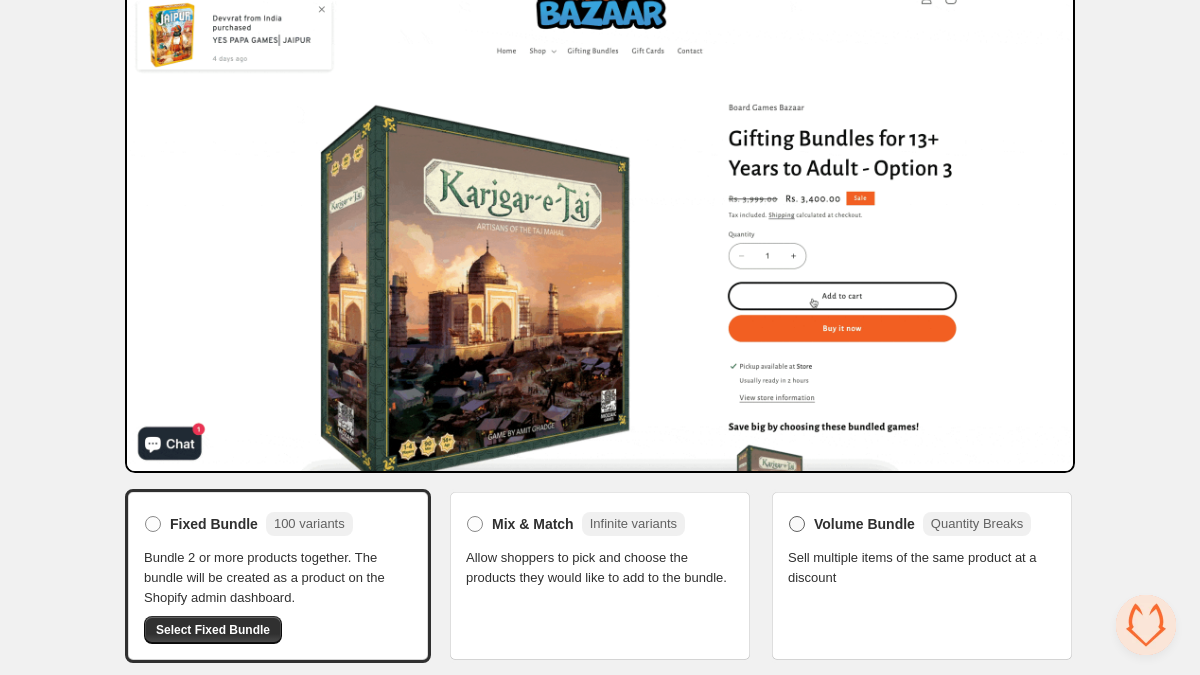 click on "Volume Bundle" at bounding box center [864, 524] 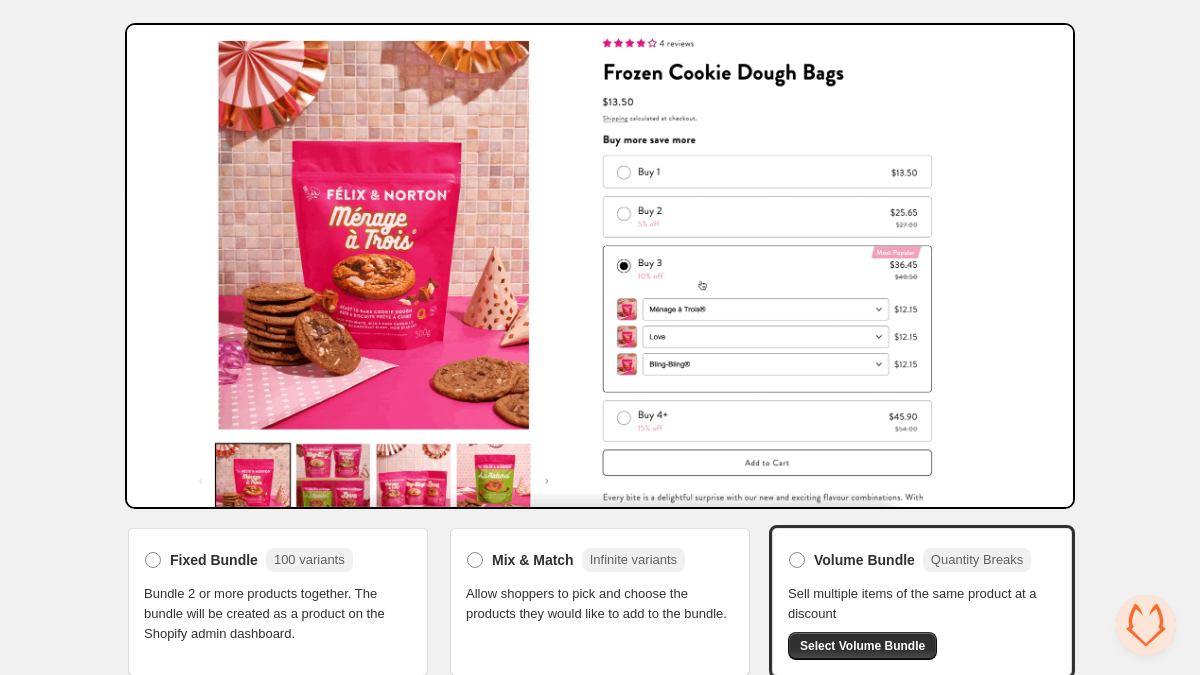 scroll, scrollTop: 70, scrollLeft: 0, axis: vertical 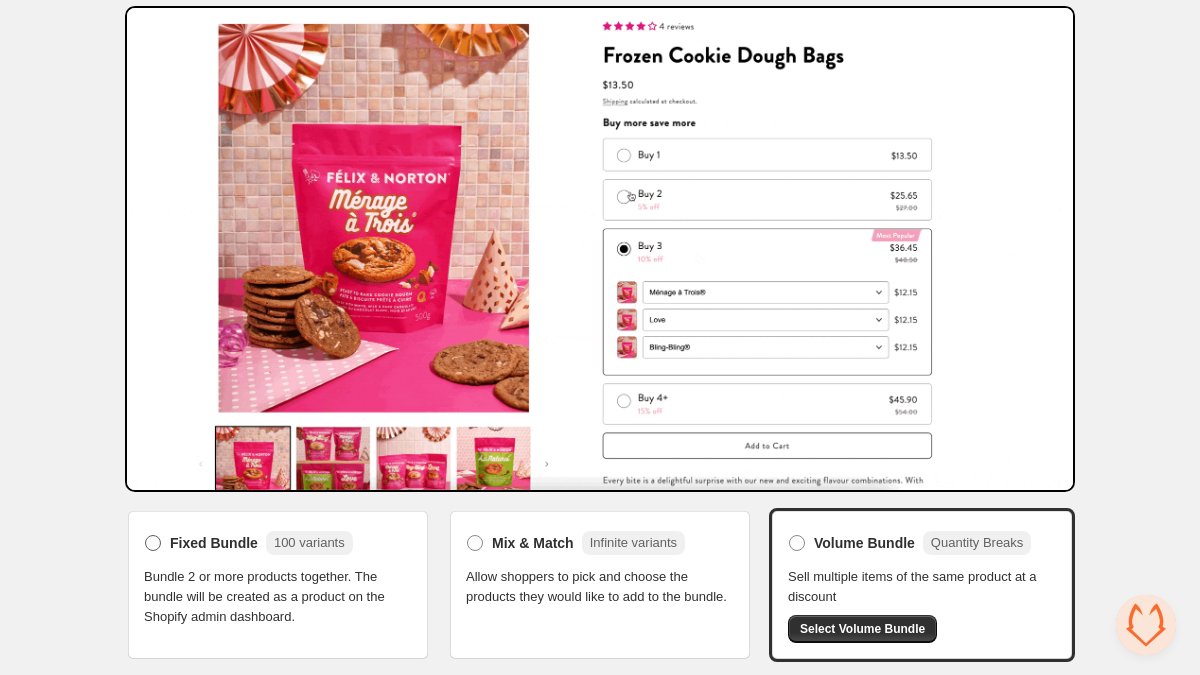 click on "Fixed Bundle 100 variants" at bounding box center [248, 543] 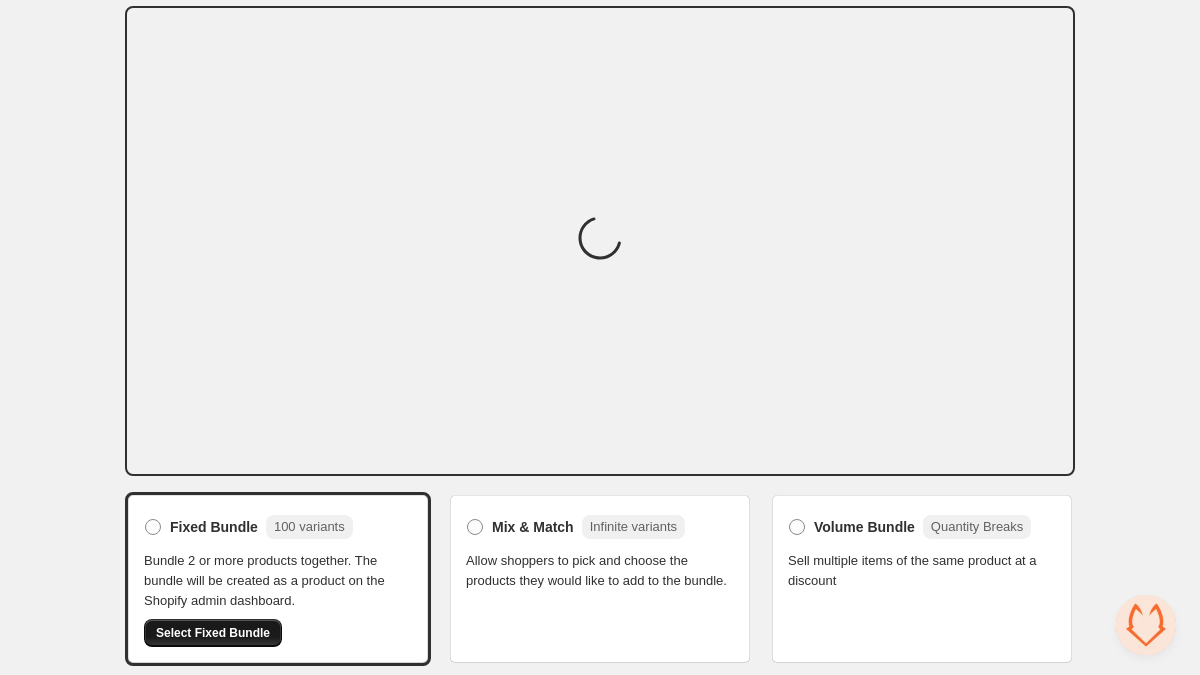 click on "Select Fixed Bundle" at bounding box center [213, 633] 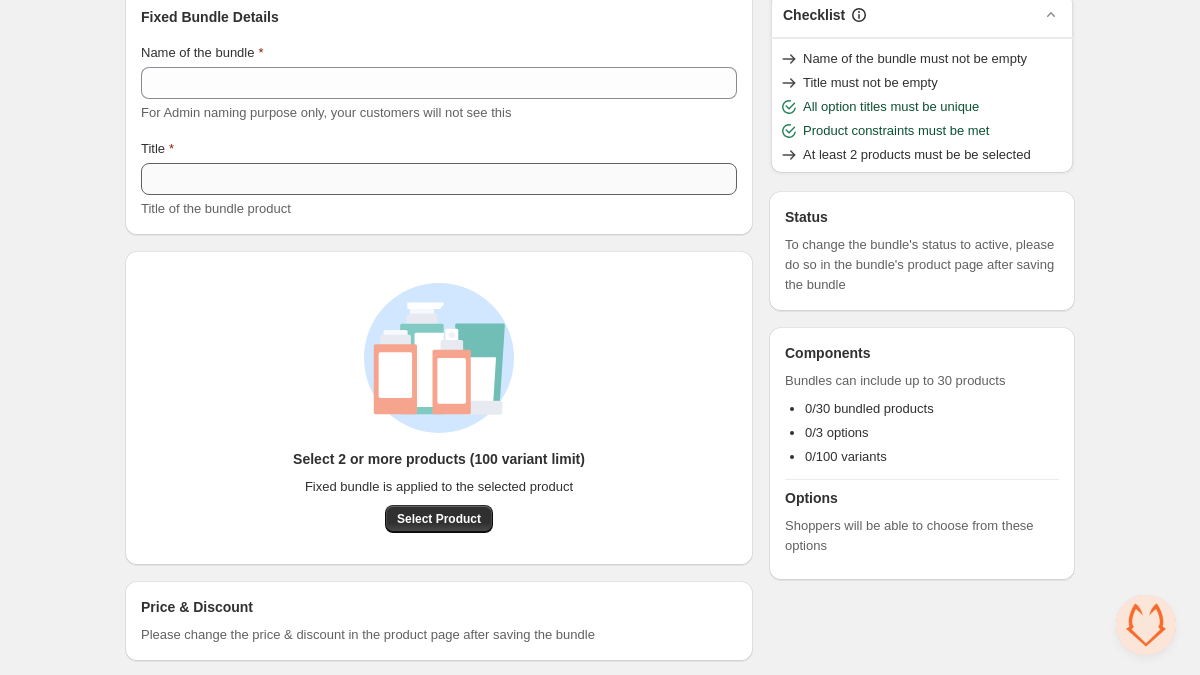 scroll, scrollTop: 128, scrollLeft: 0, axis: vertical 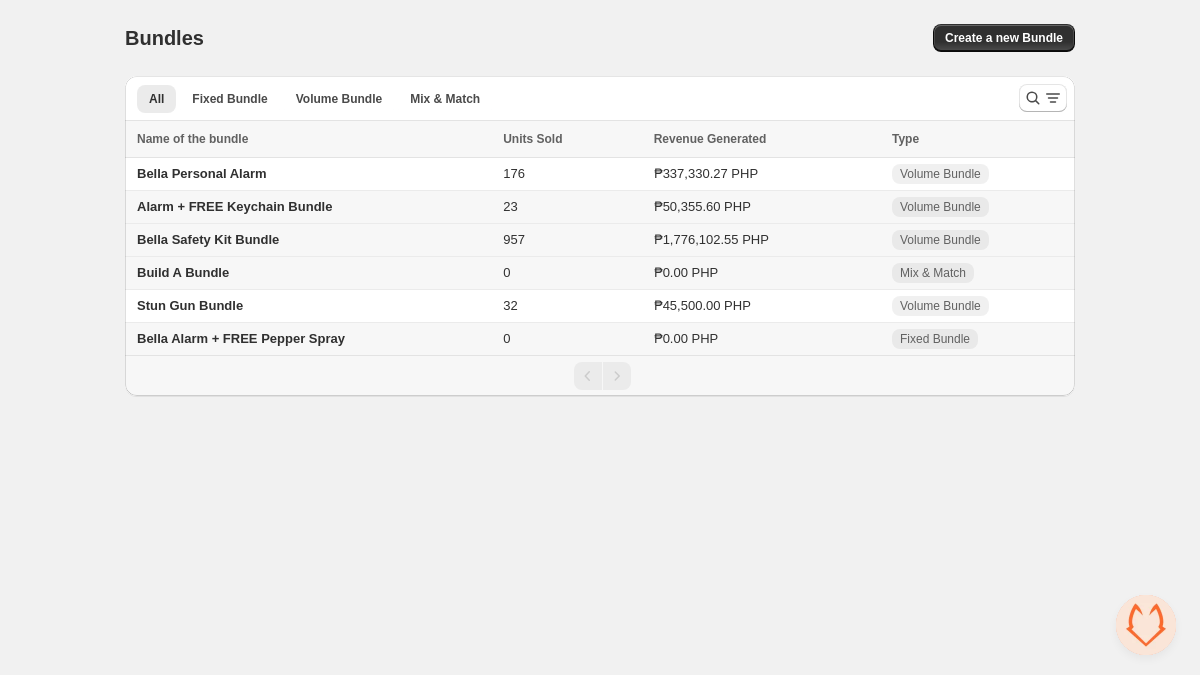 click on "Bella Safety Kit Bundle" at bounding box center (208, 239) 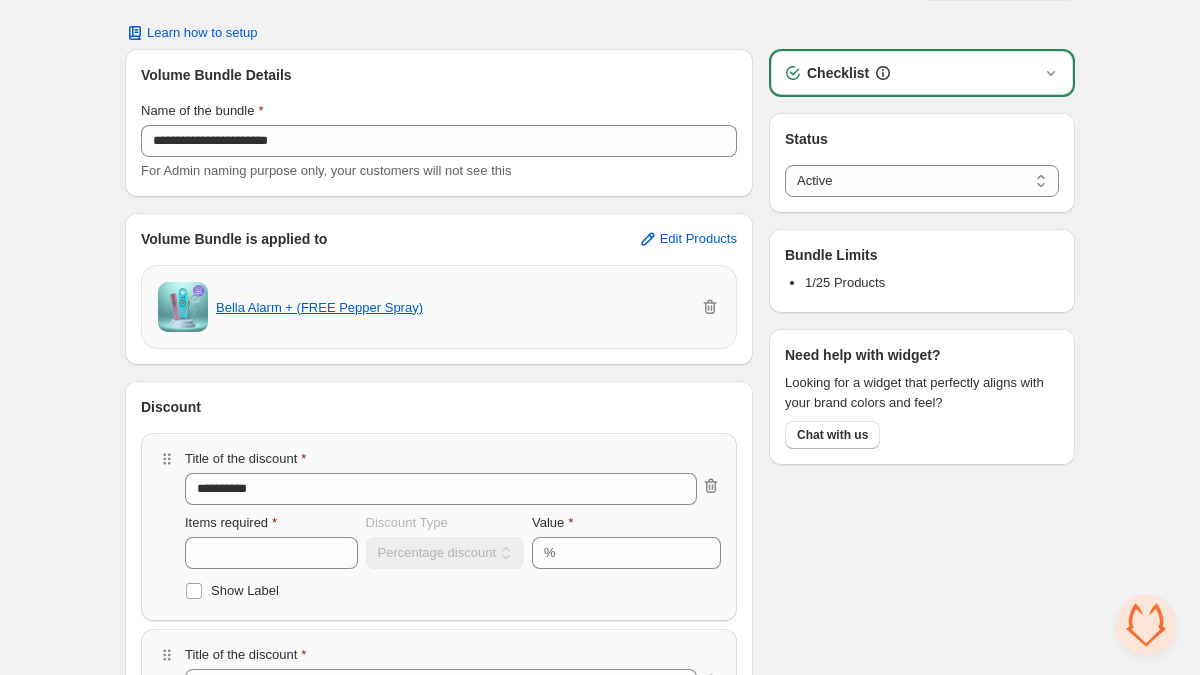 scroll, scrollTop: 47, scrollLeft: 0, axis: vertical 